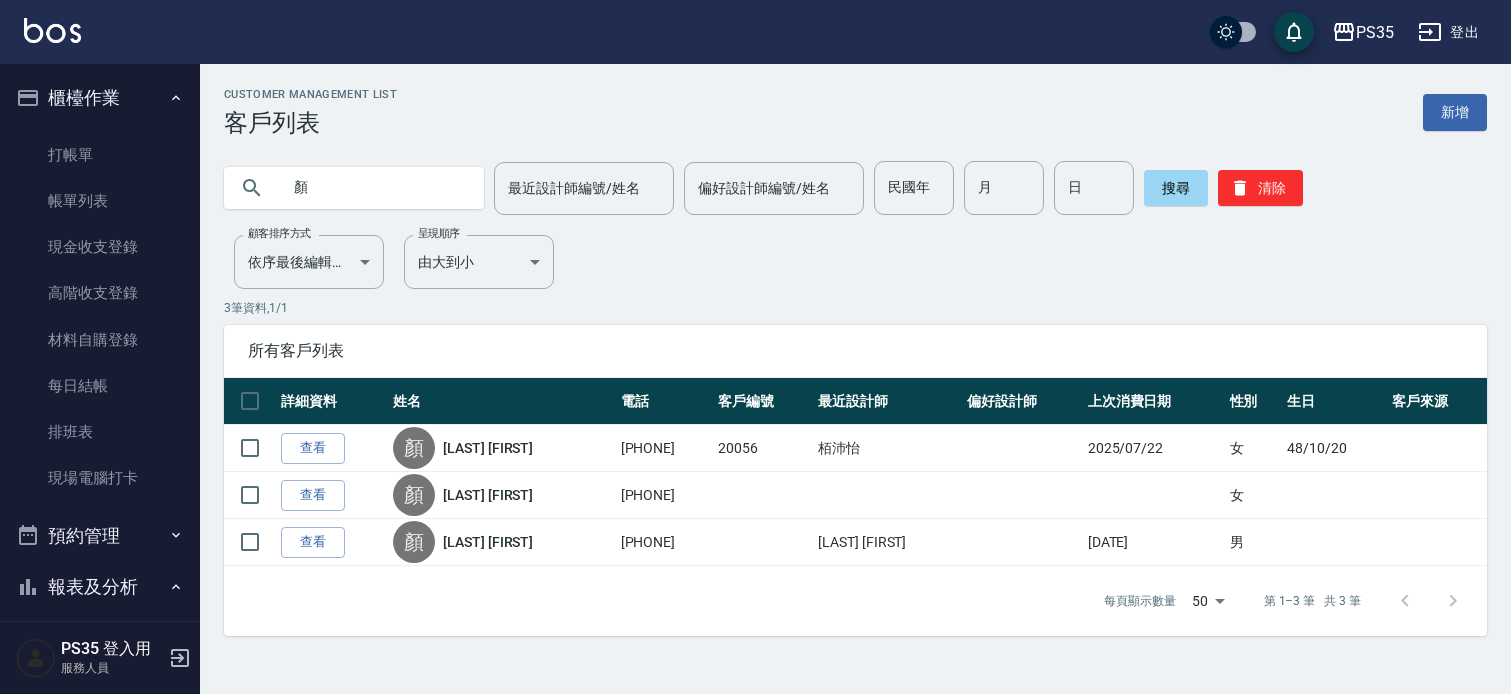 scroll, scrollTop: 0, scrollLeft: 0, axis: both 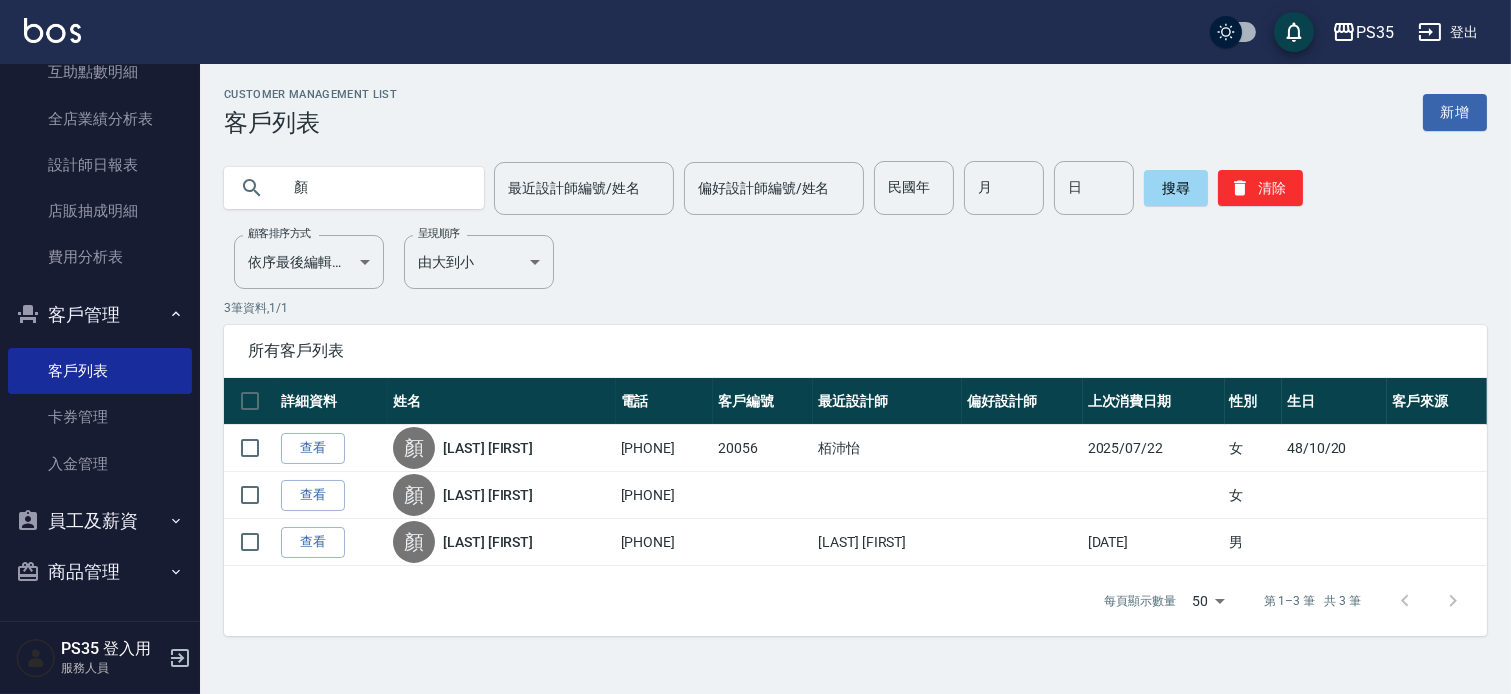 click on "員工及薪資" at bounding box center [100, 521] 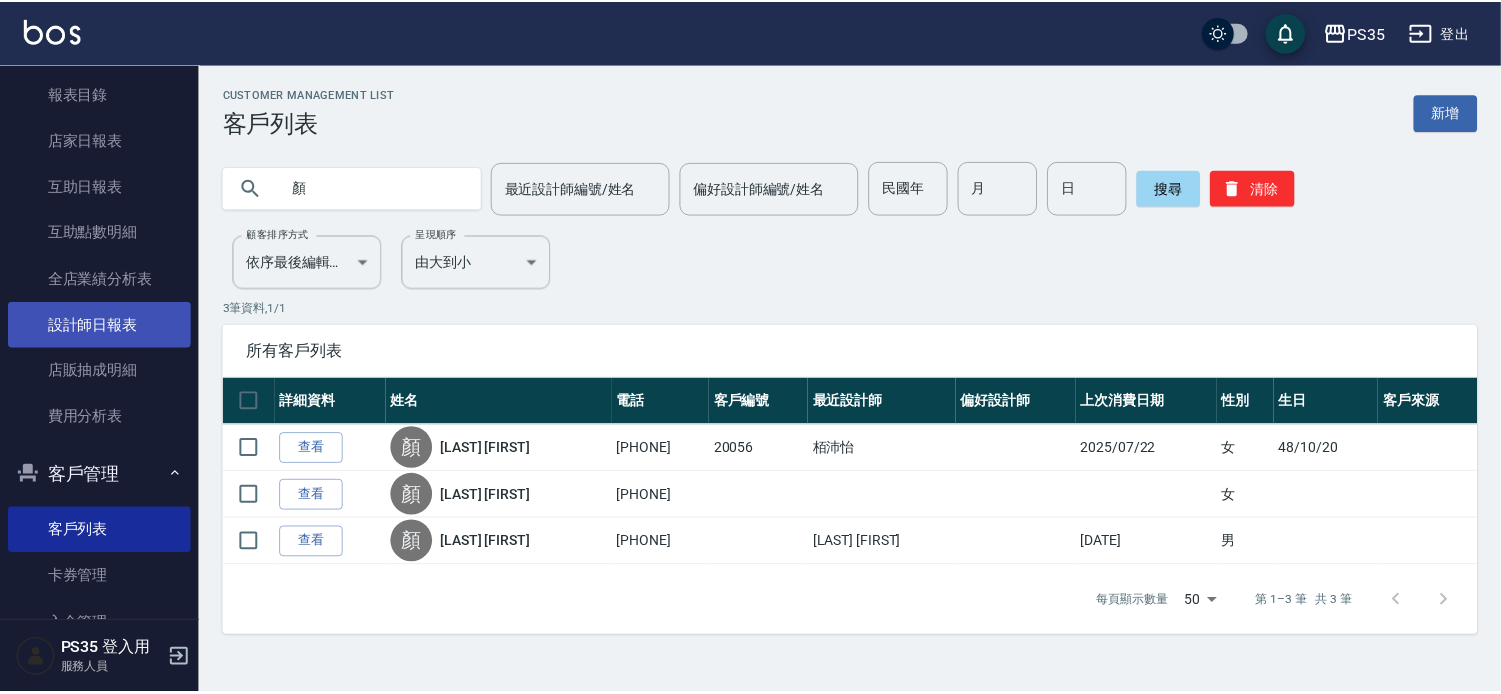scroll, scrollTop: 438, scrollLeft: 0, axis: vertical 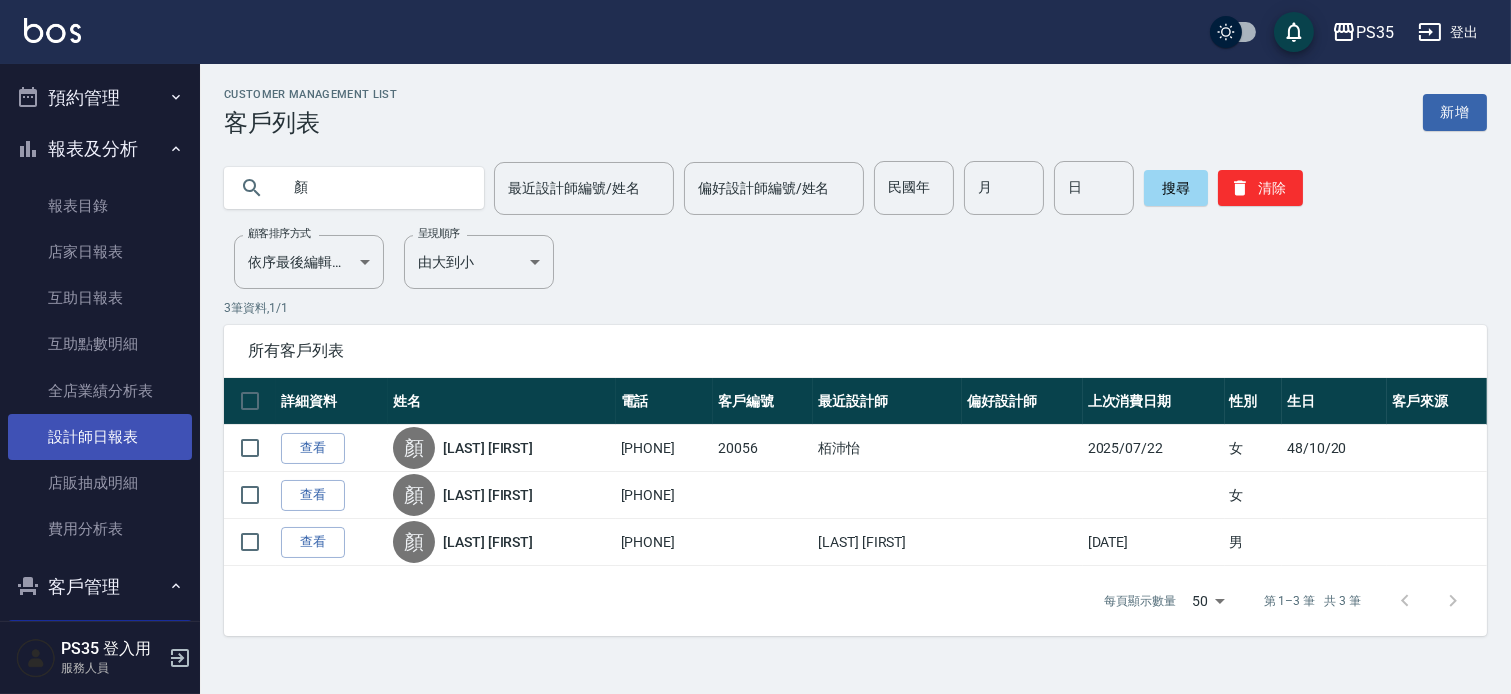 click on "設計師日報表" at bounding box center (100, 437) 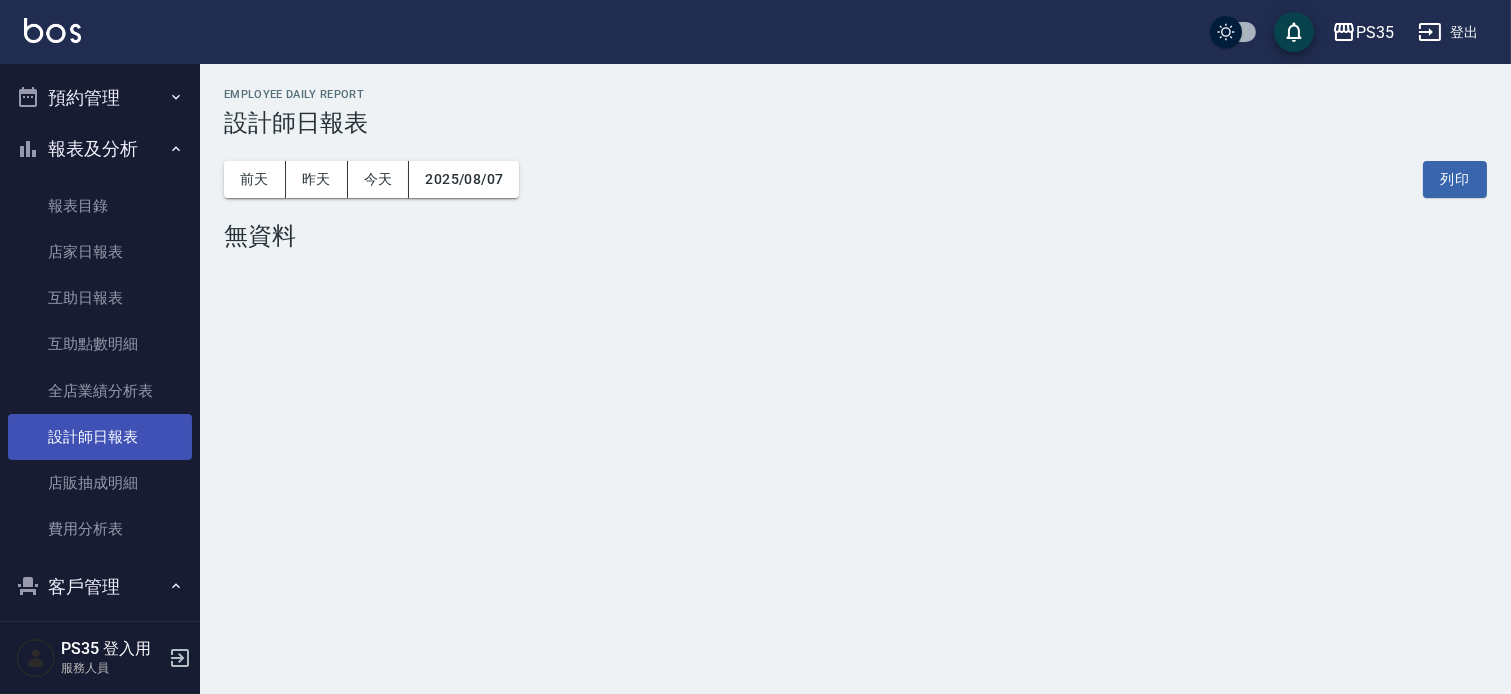 click on "設計師日報表" at bounding box center [100, 437] 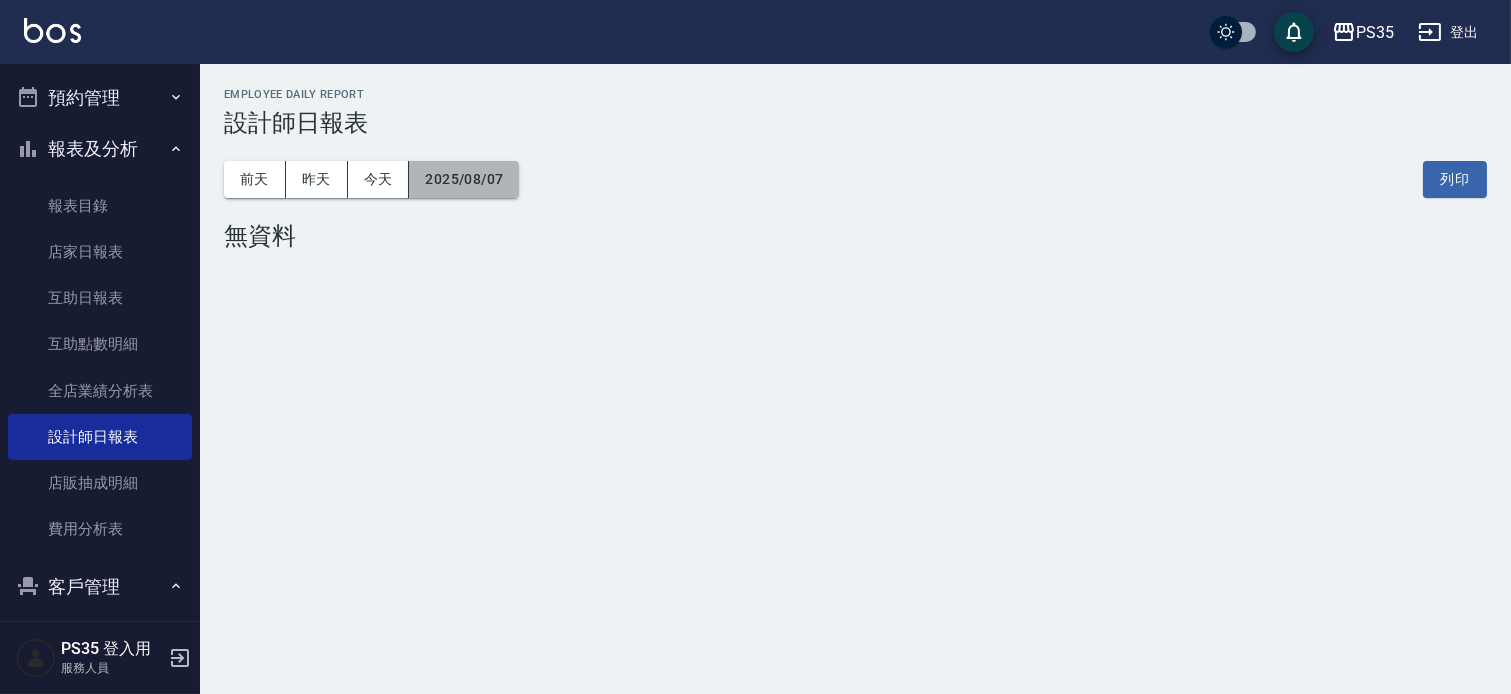 click on "2025/08/07" at bounding box center [464, 179] 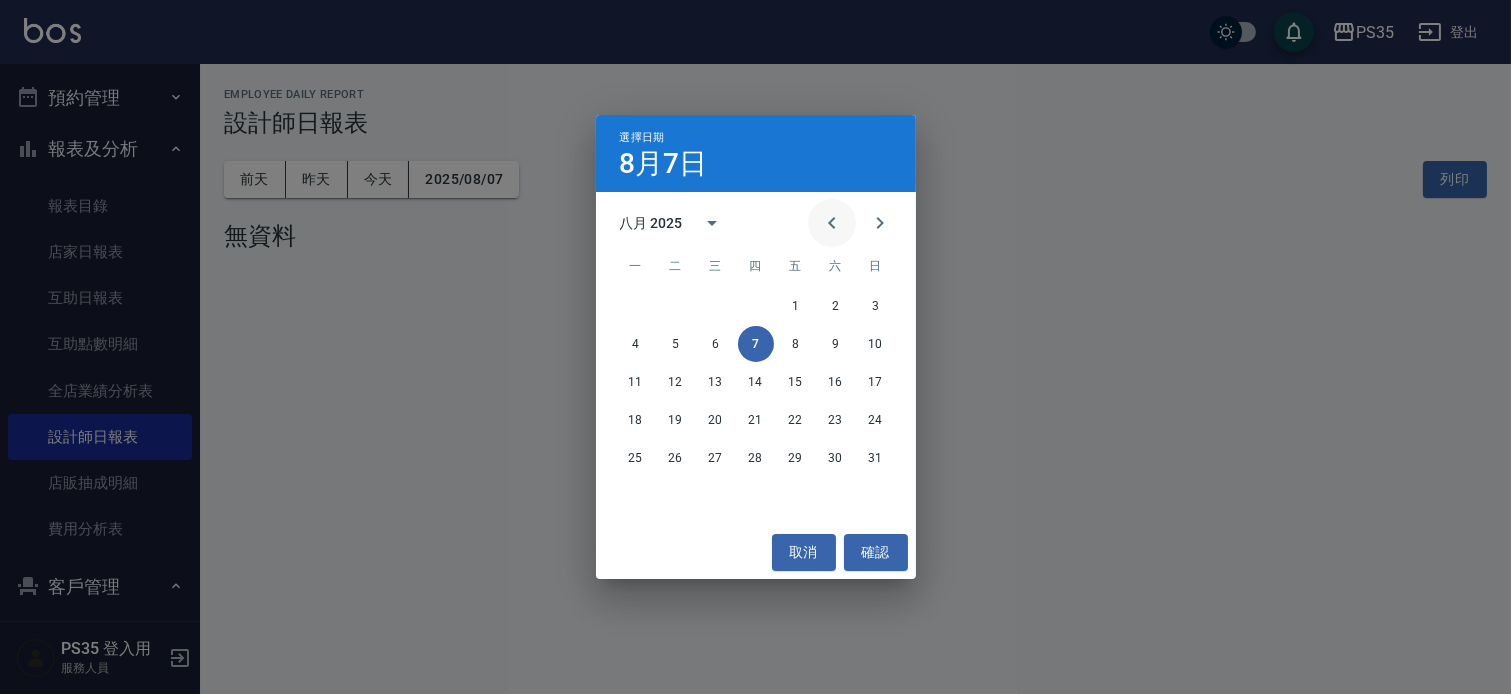 click 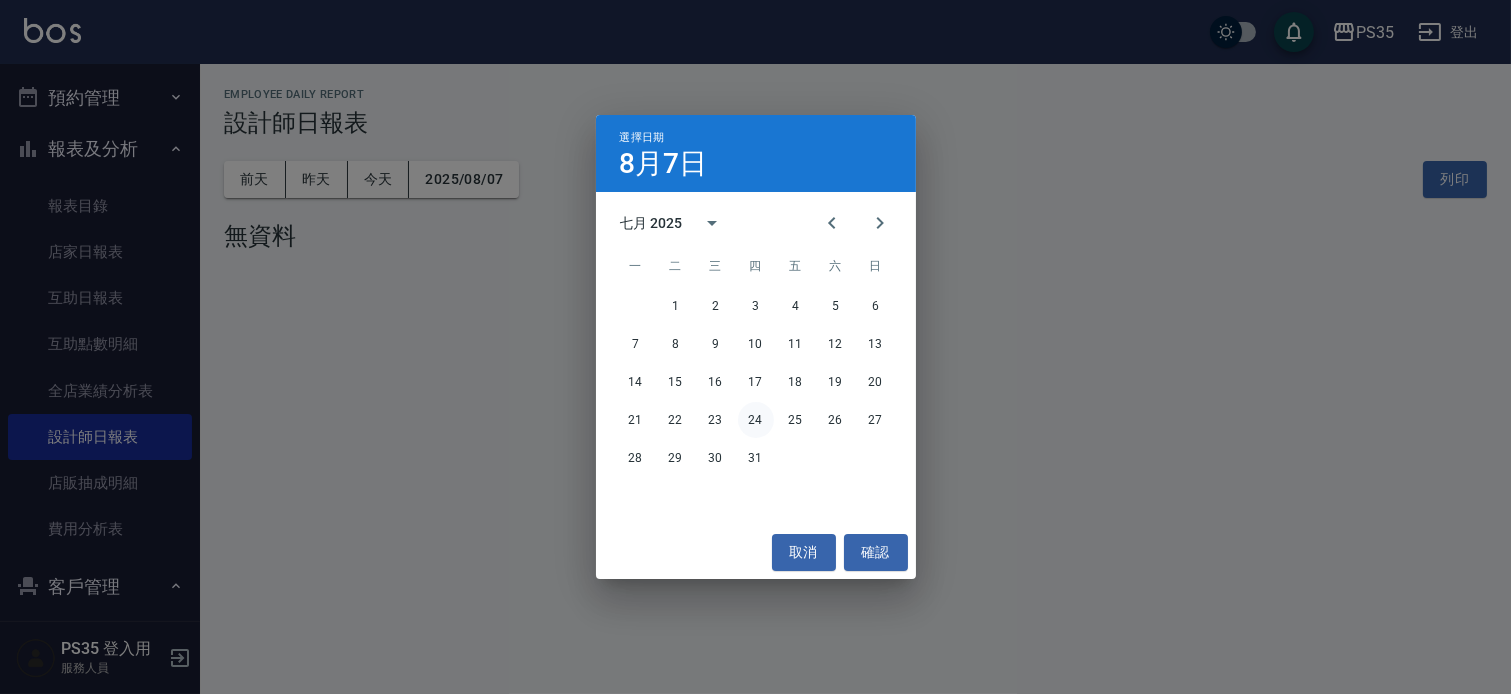 click on "24" at bounding box center [756, 420] 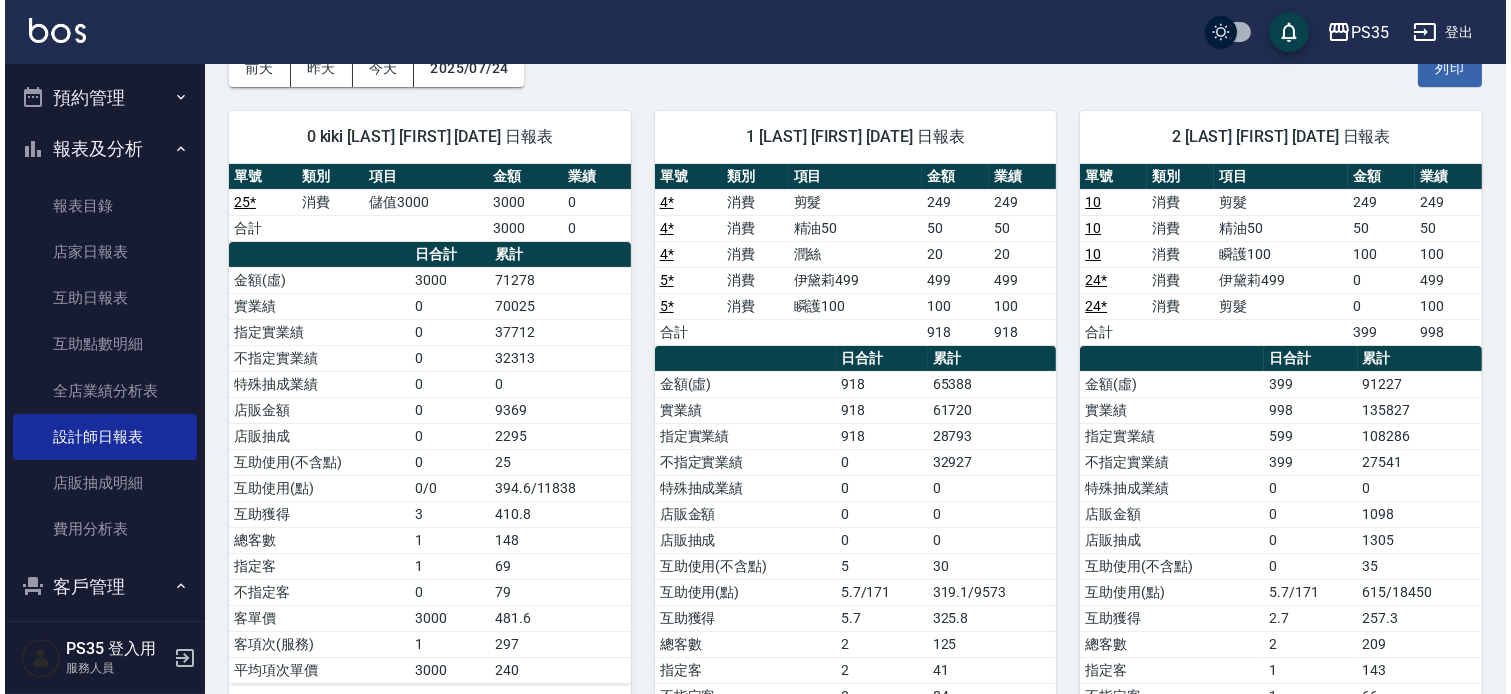 scroll, scrollTop: 0, scrollLeft: 0, axis: both 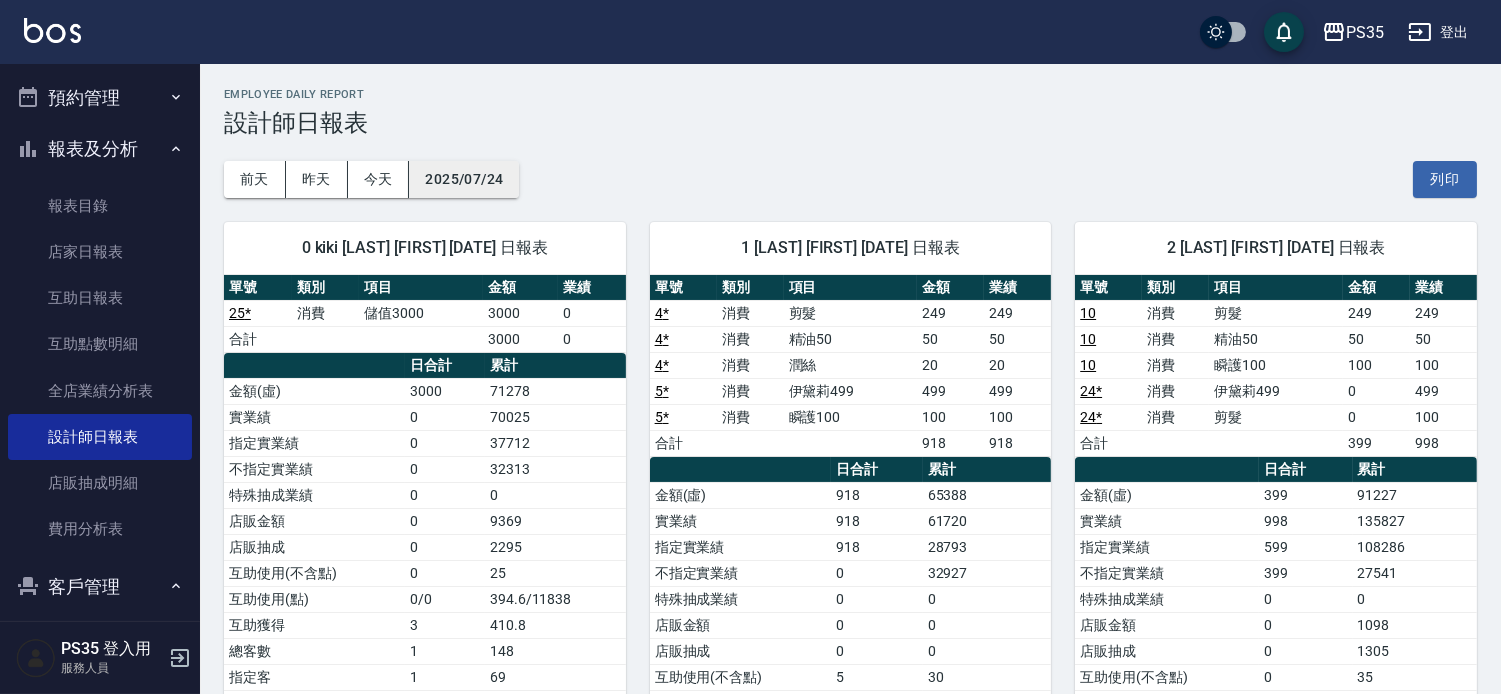 click on "2025/07/24" at bounding box center (464, 179) 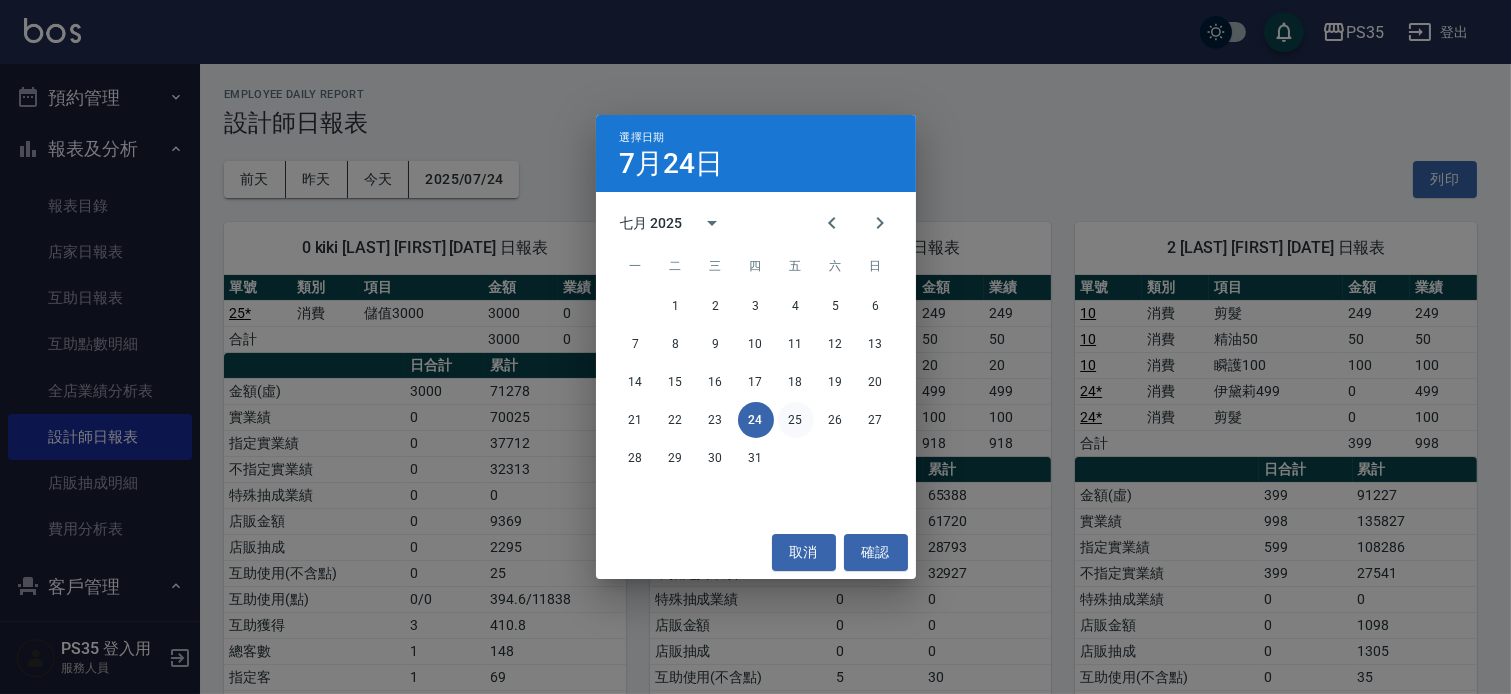 click on "25" at bounding box center [796, 420] 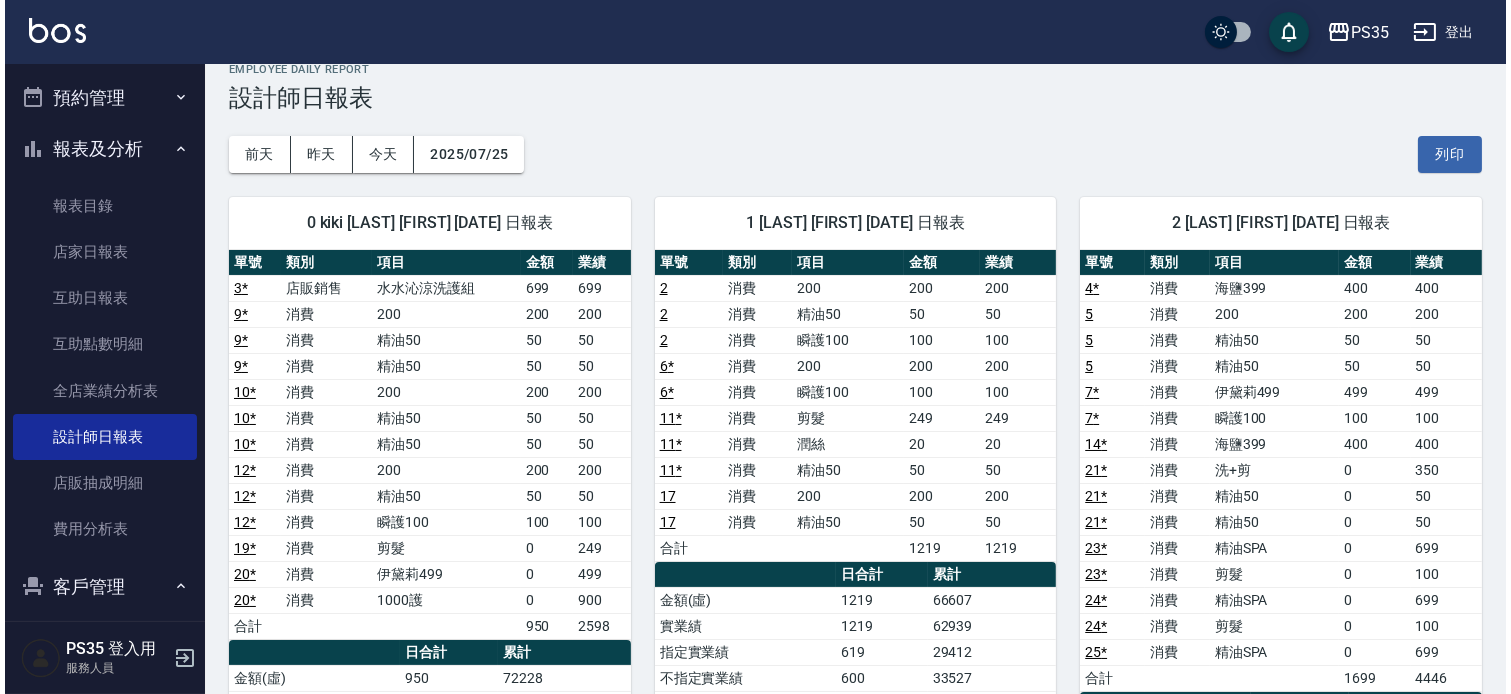 scroll, scrollTop: 0, scrollLeft: 0, axis: both 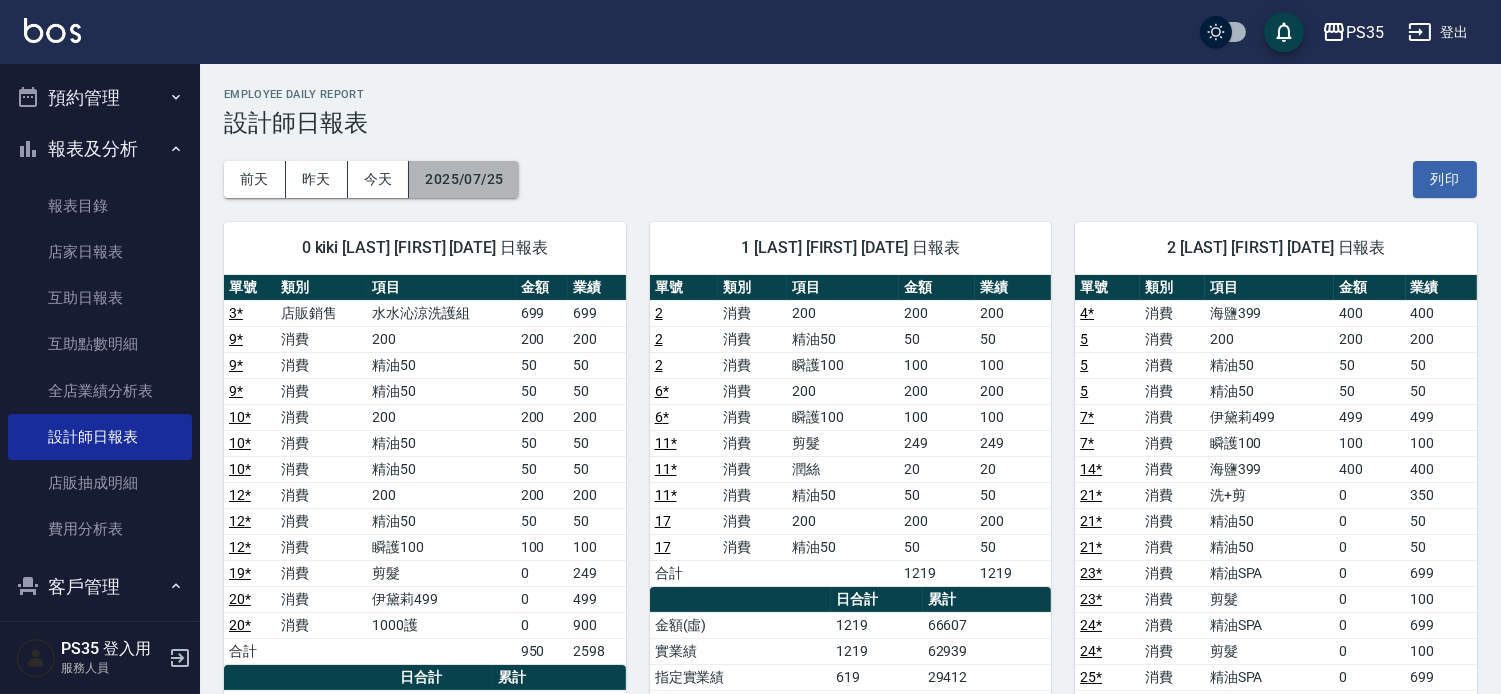 click on "2025/07/25" at bounding box center (464, 179) 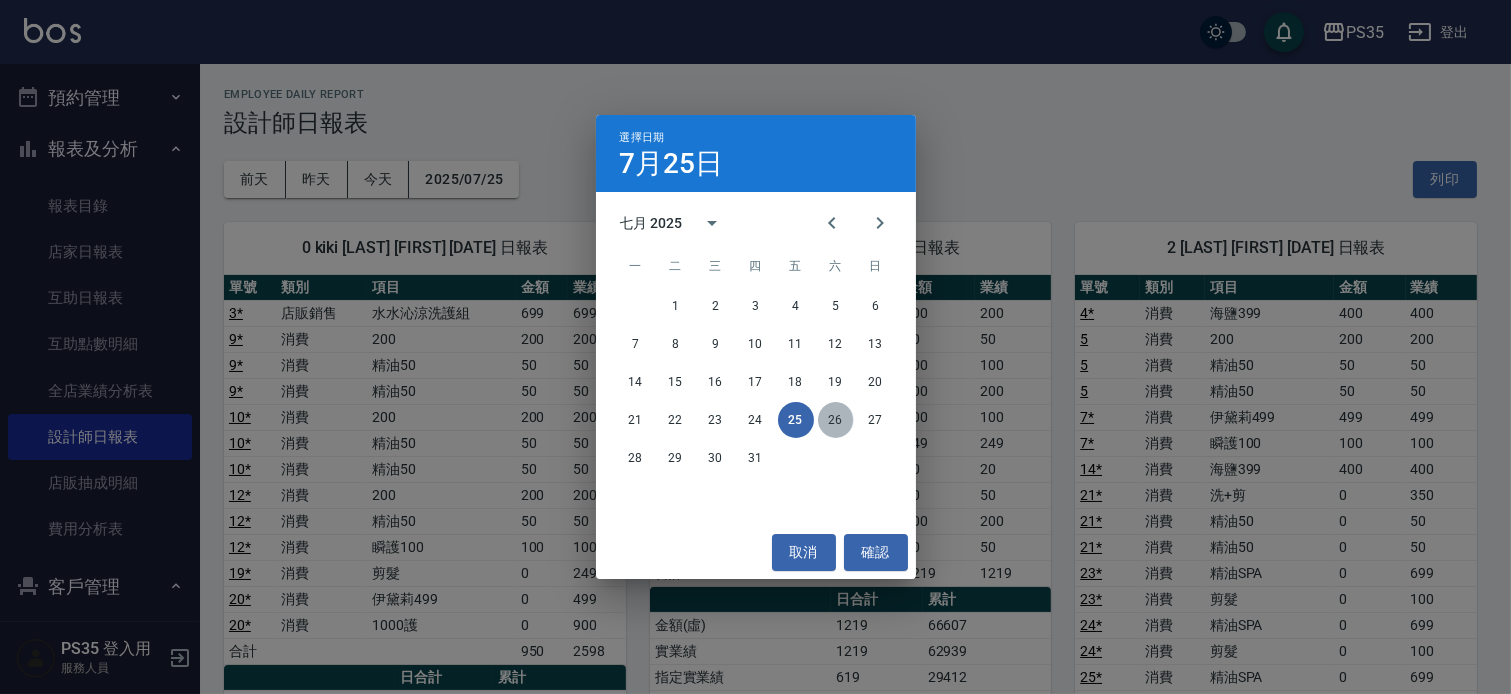 click on "26" at bounding box center [836, 420] 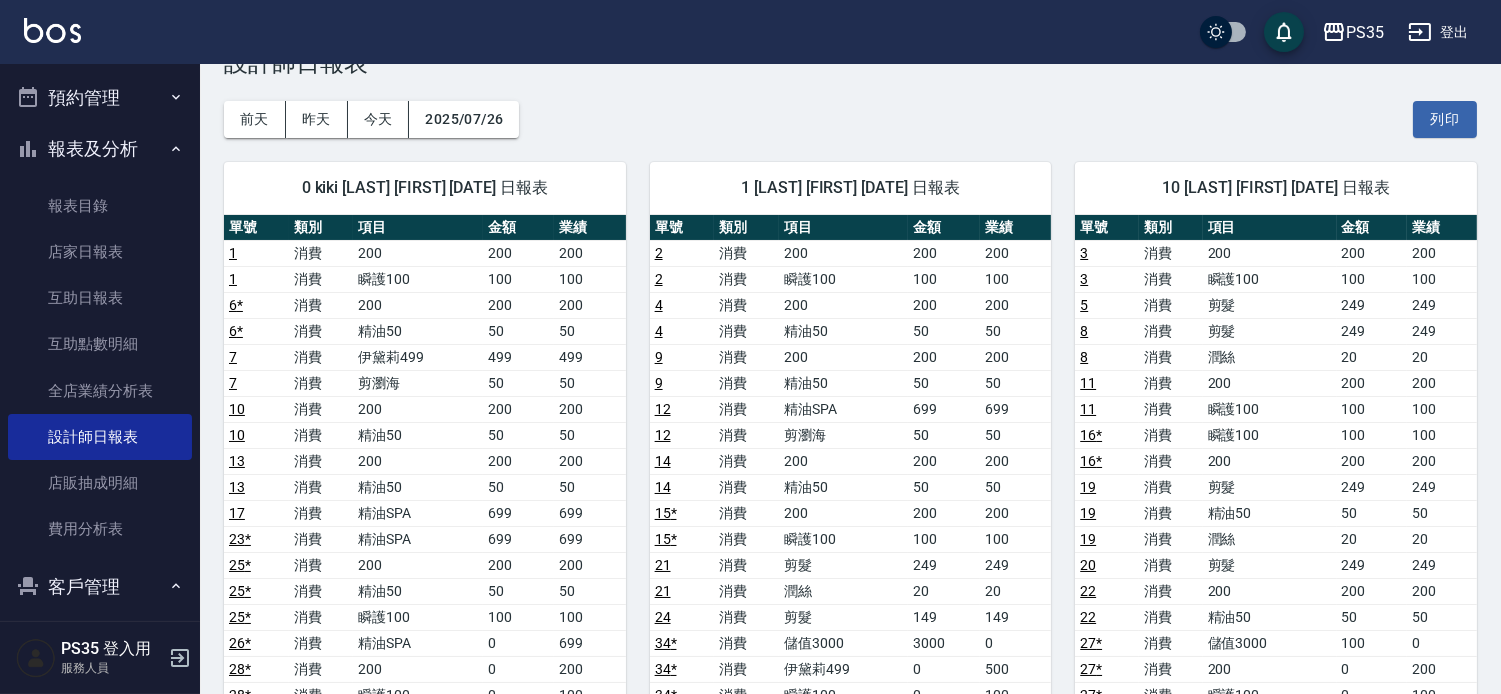 scroll, scrollTop: 0, scrollLeft: 0, axis: both 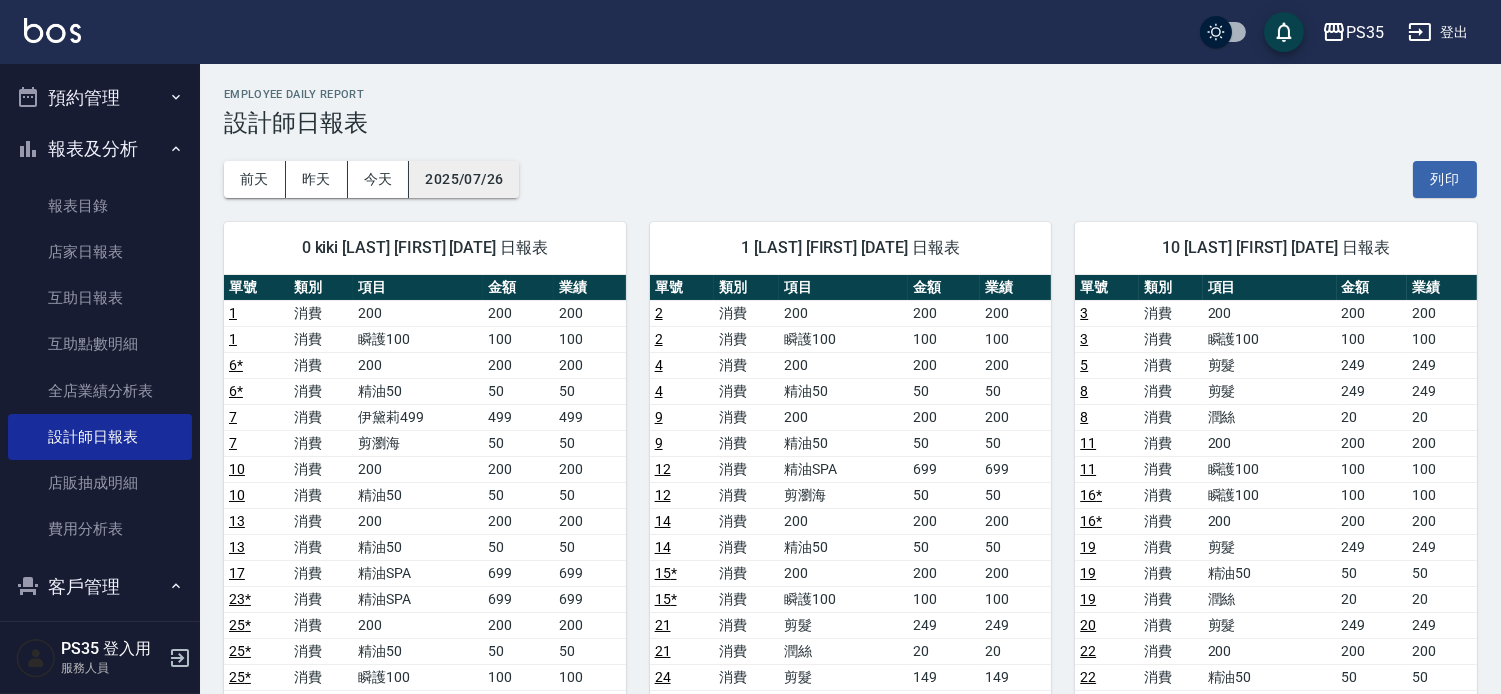 click on "2025/07/26" at bounding box center [464, 179] 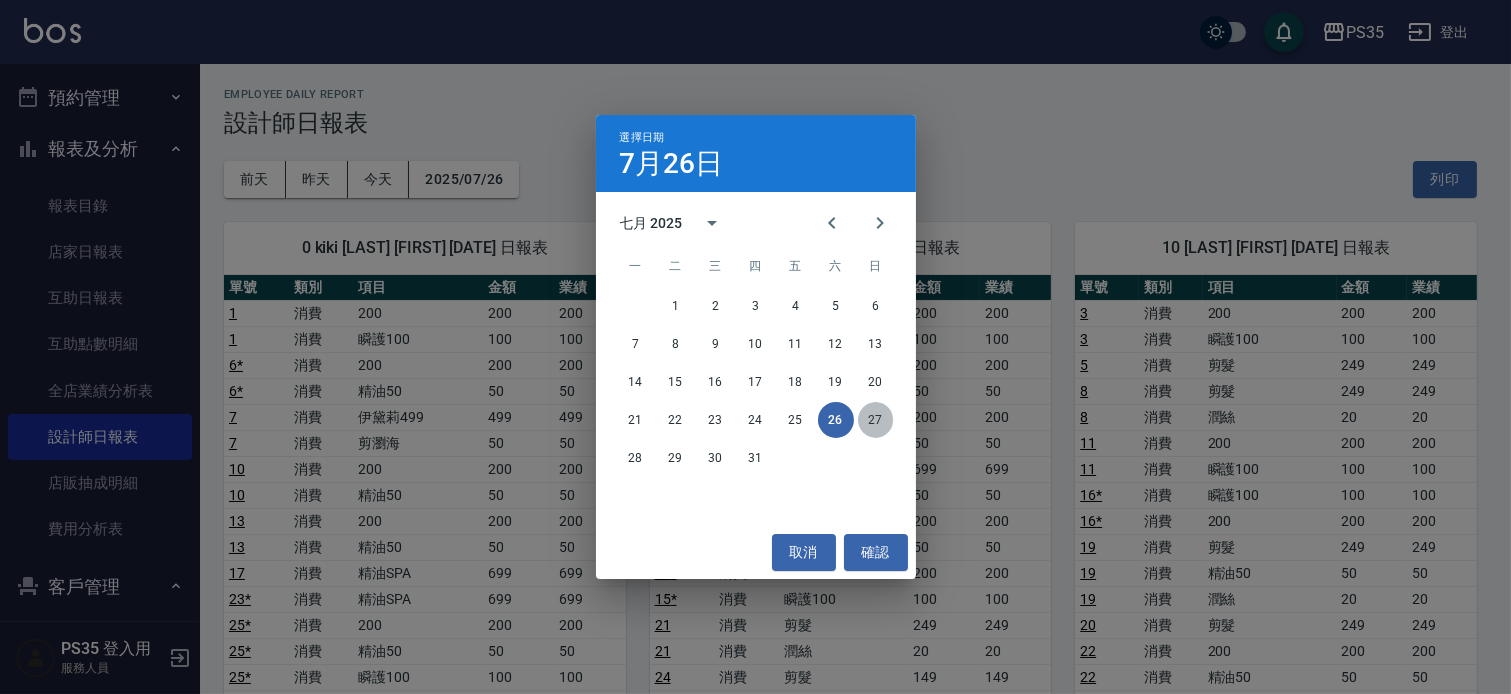 click on "27" at bounding box center [876, 420] 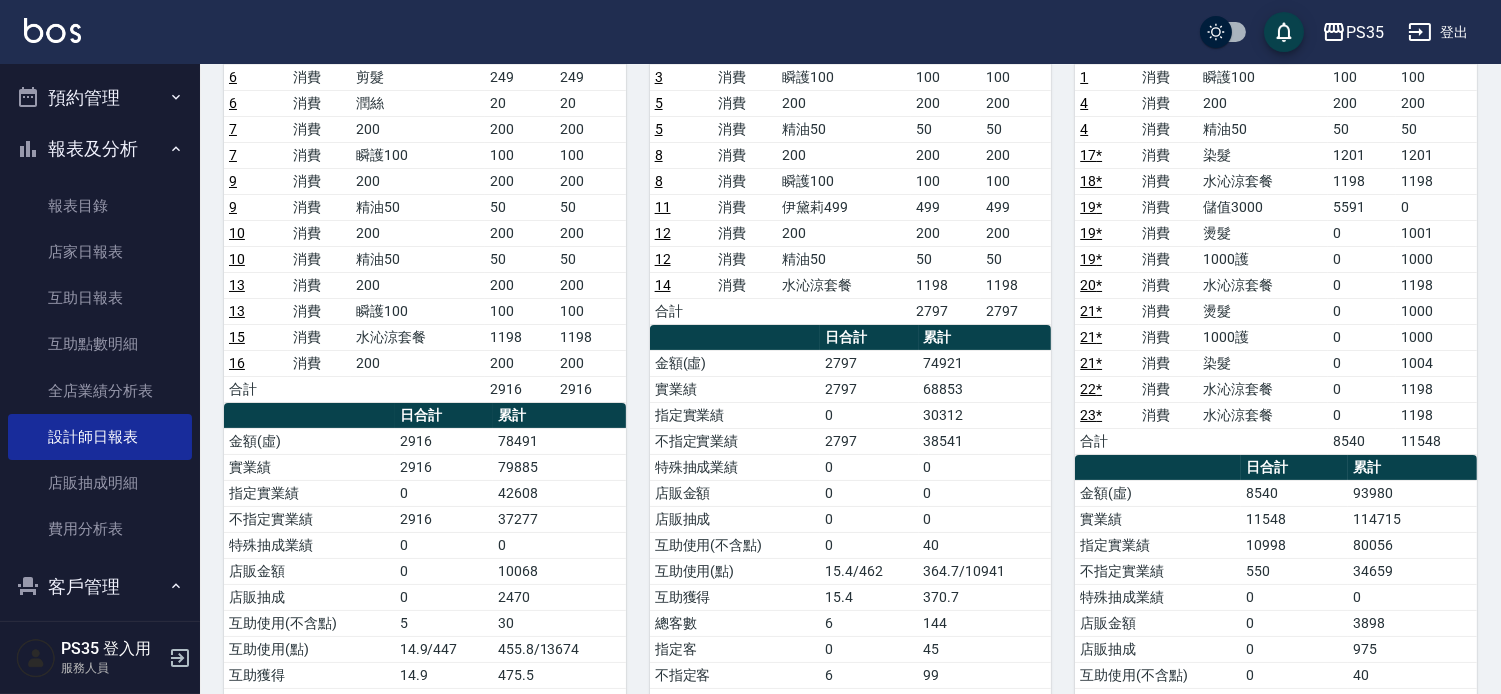 scroll, scrollTop: 222, scrollLeft: 0, axis: vertical 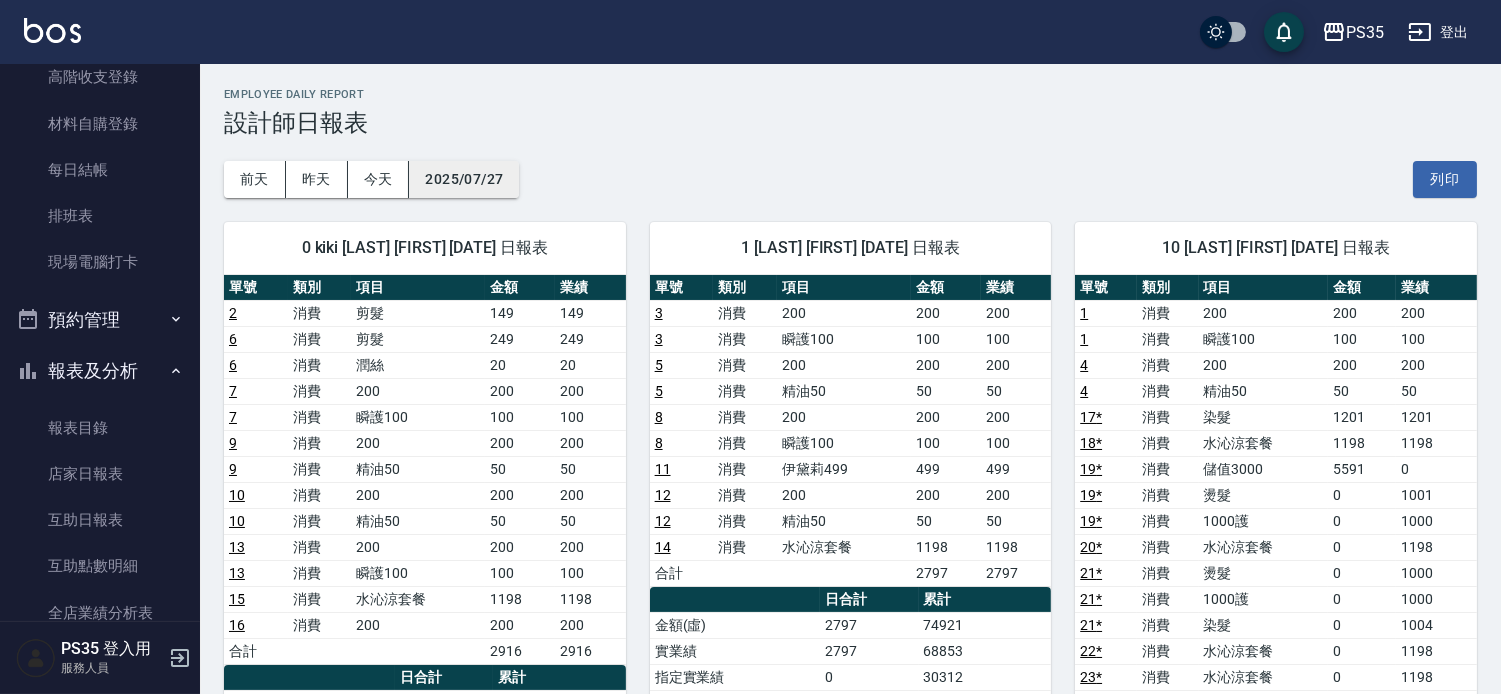click on "2025/07/27" at bounding box center [464, 179] 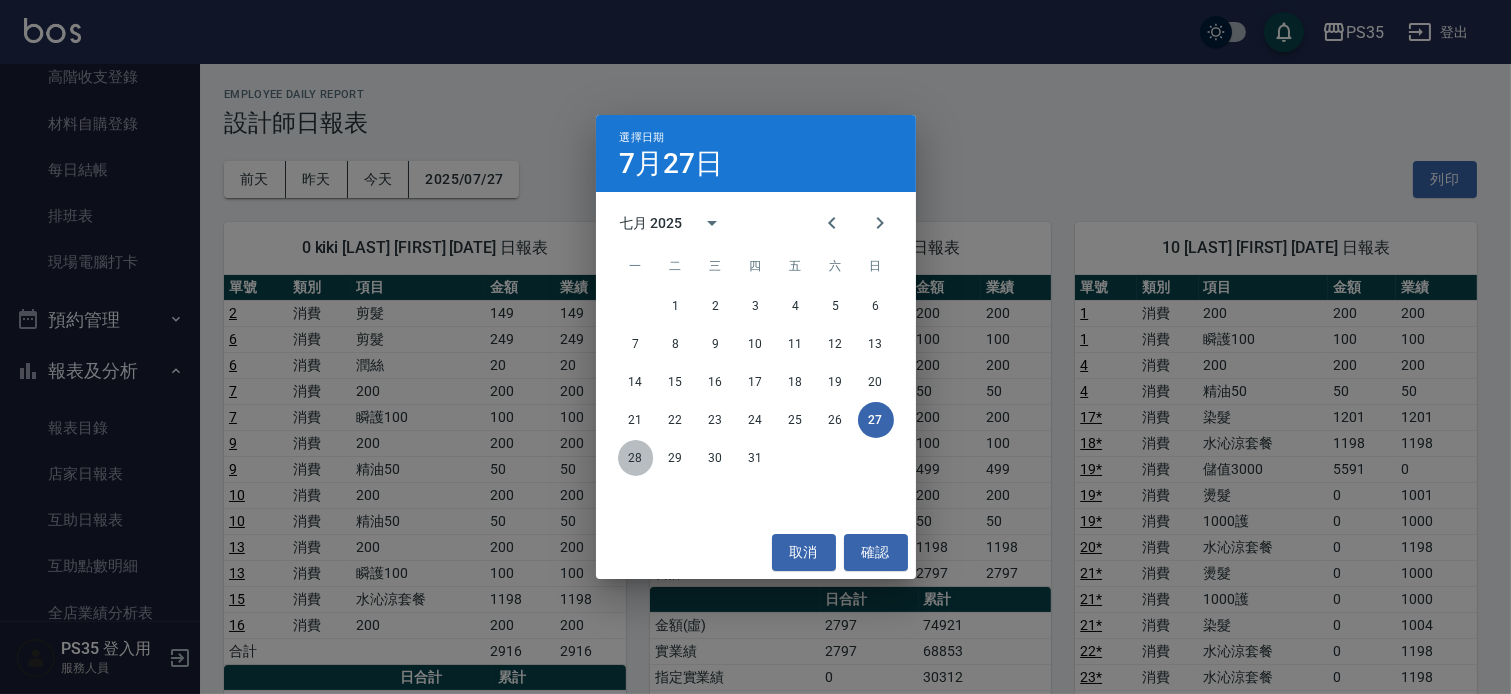 click on "28" at bounding box center [636, 458] 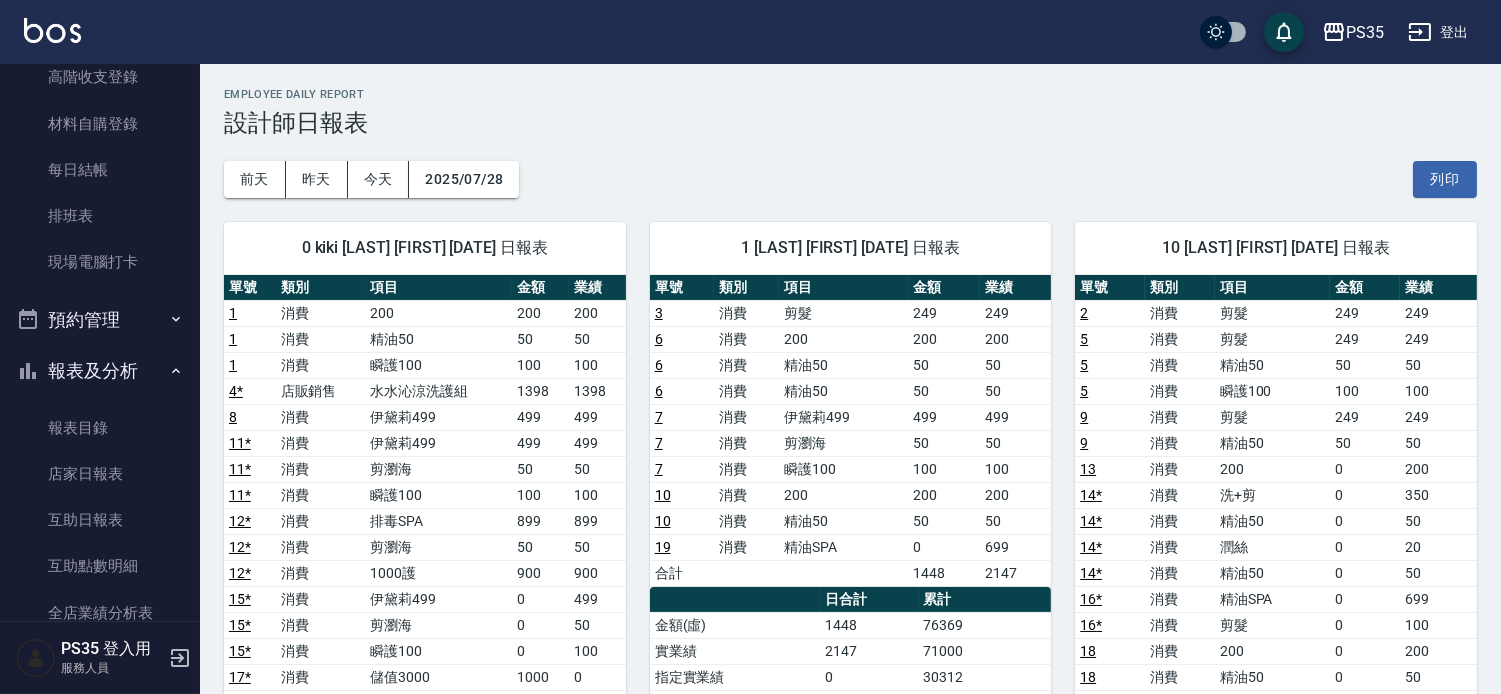 click on "前天 昨天 今天 2025/07/28 列印" at bounding box center (850, 179) 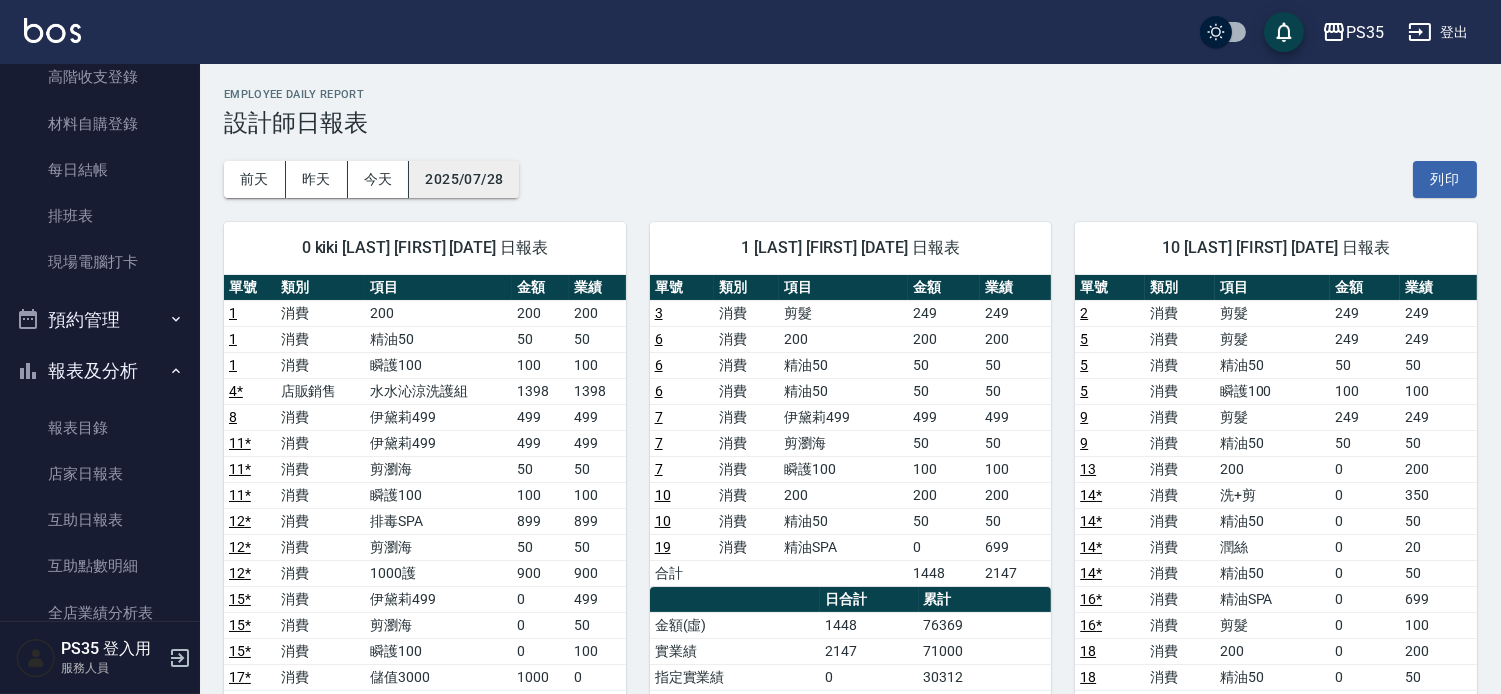 click on "2025/07/28" at bounding box center (464, 179) 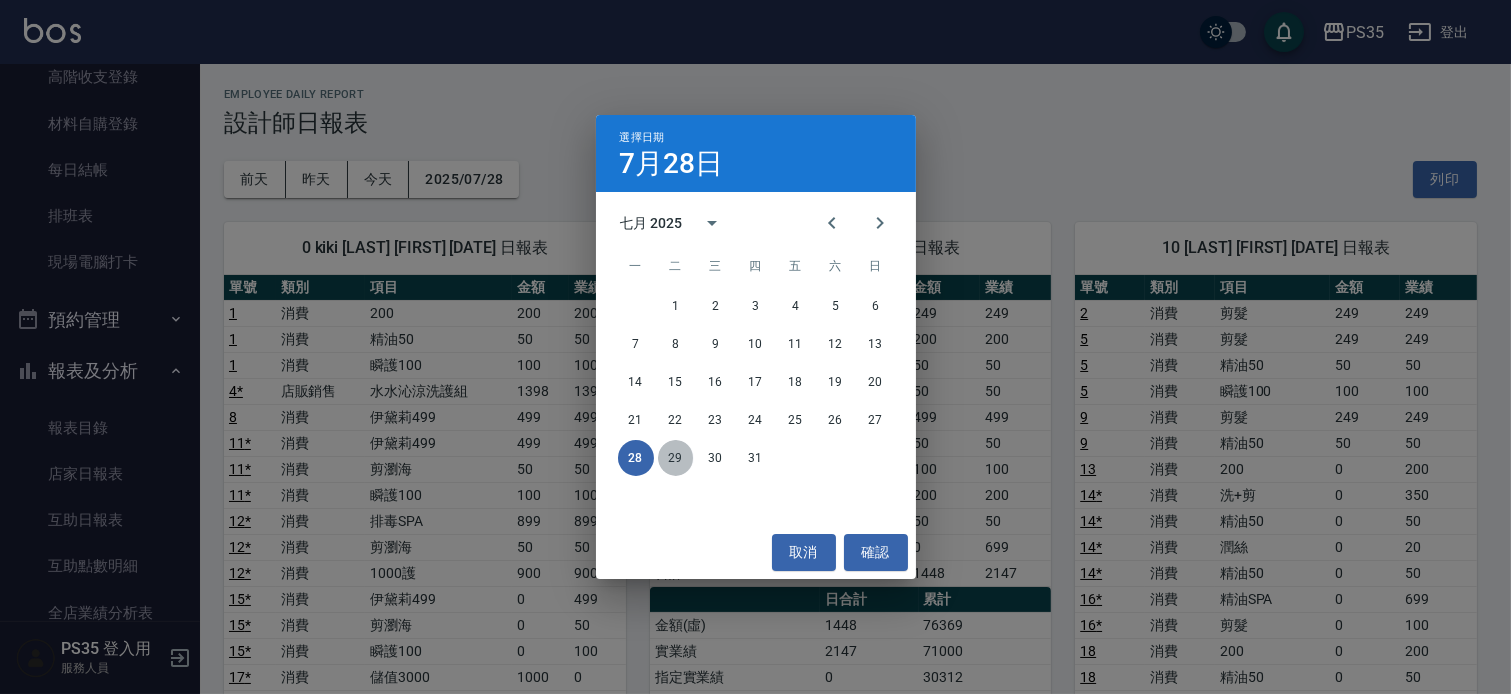 click on "29" at bounding box center [676, 458] 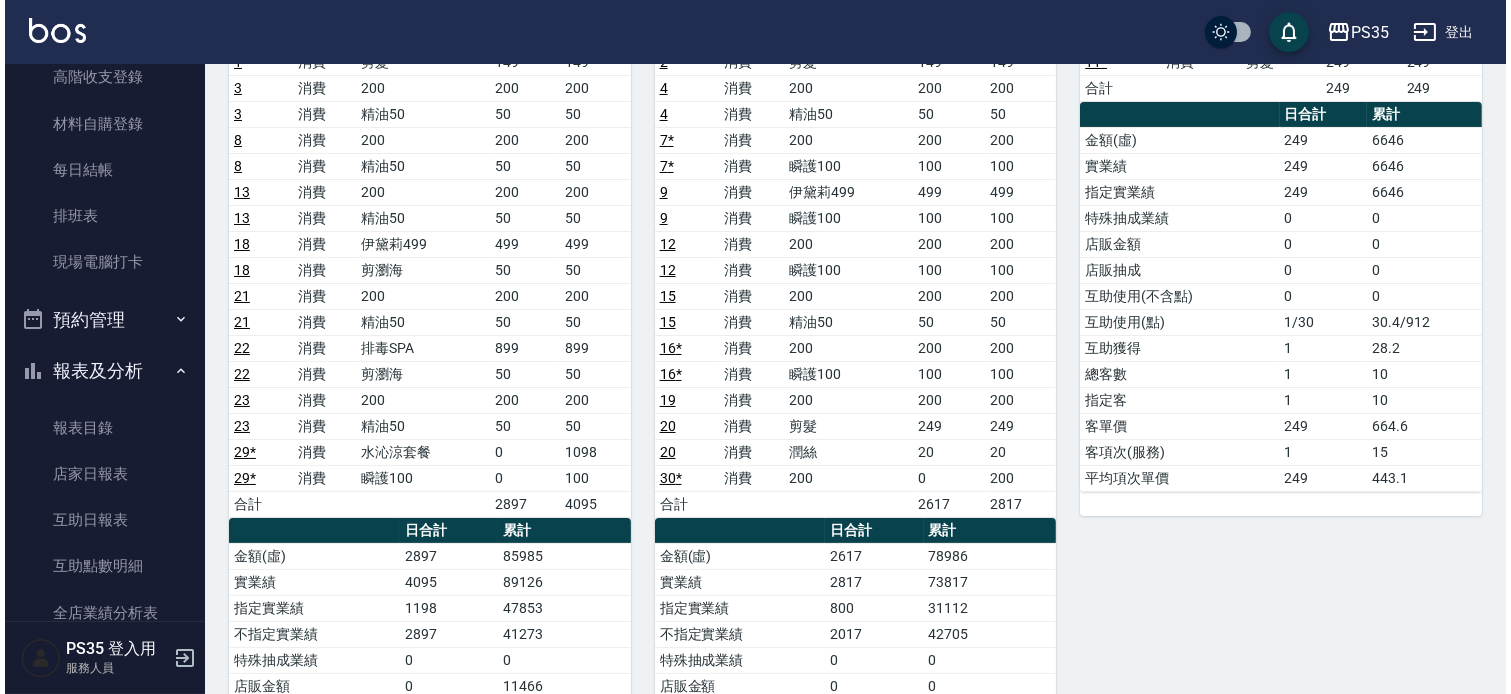 scroll, scrollTop: 0, scrollLeft: 0, axis: both 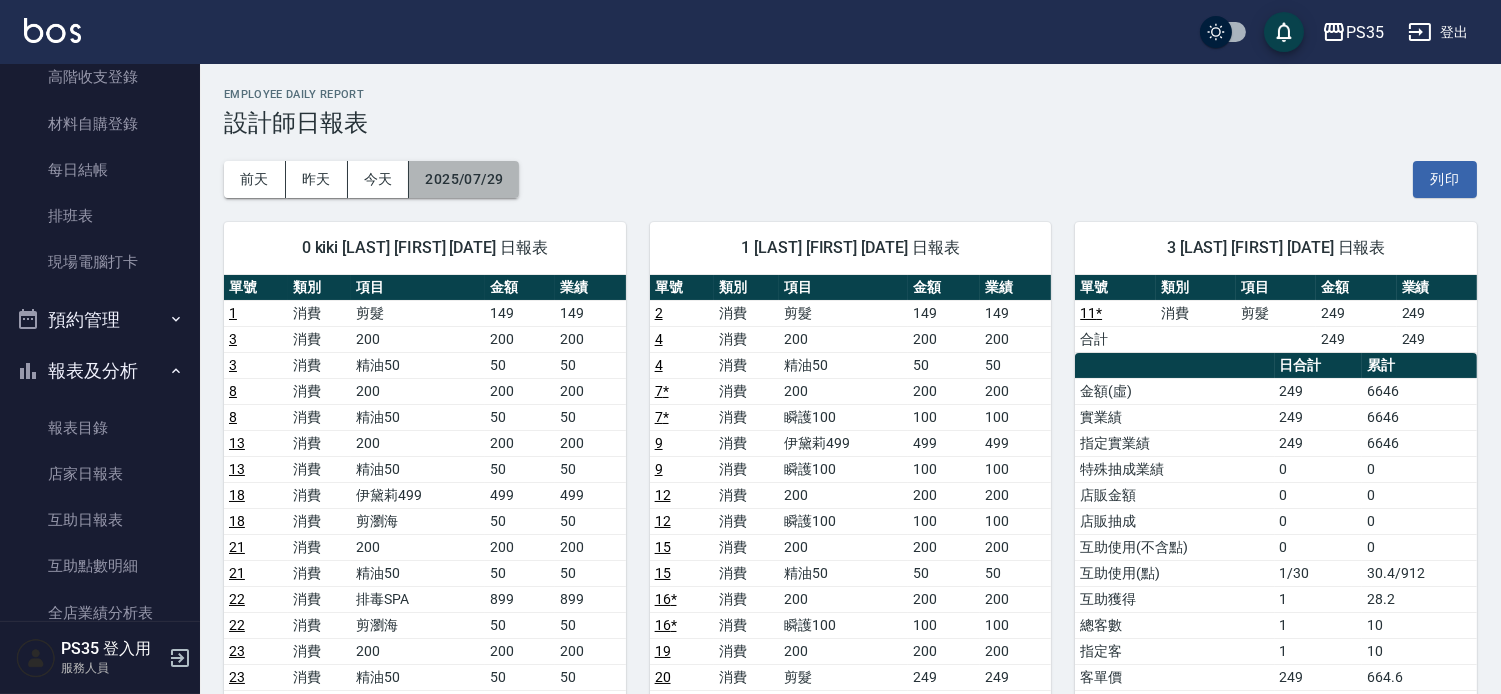 click on "2025/07/29" at bounding box center [464, 179] 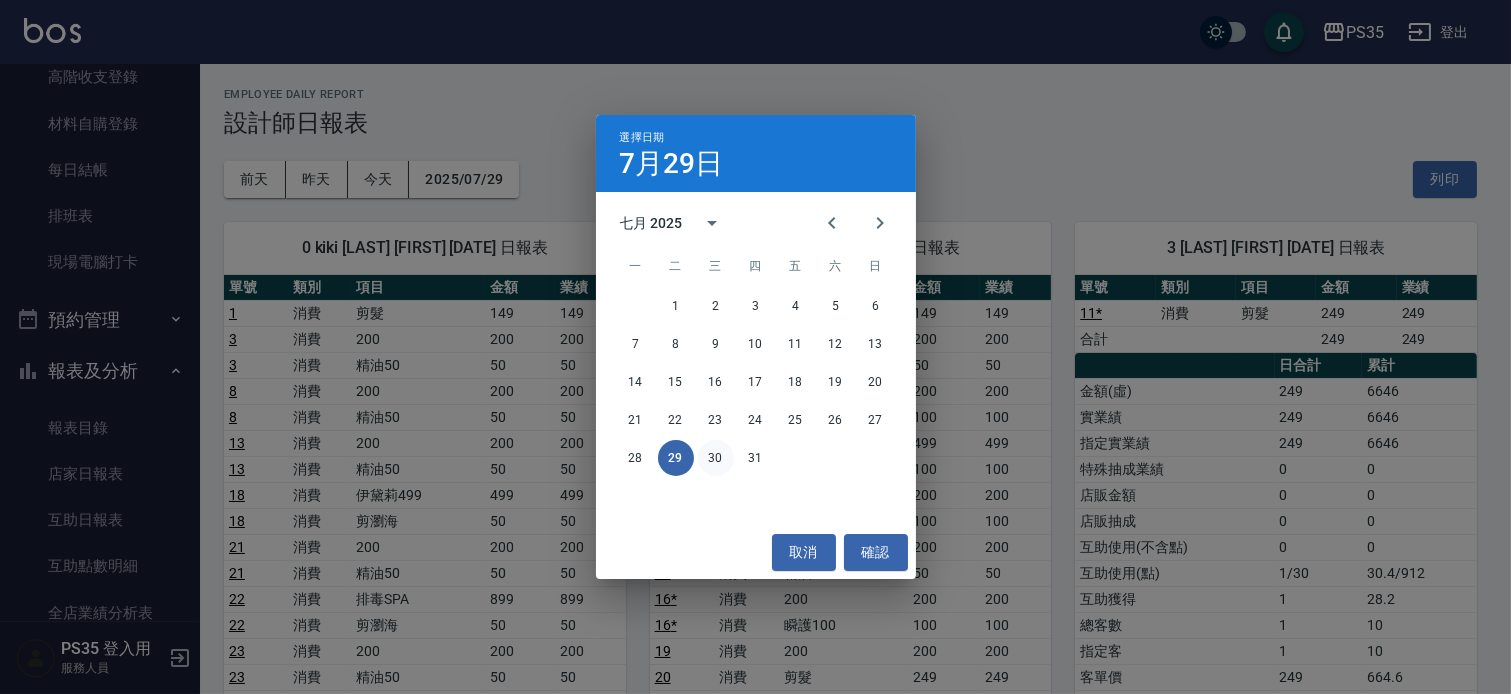click on "30" at bounding box center (716, 458) 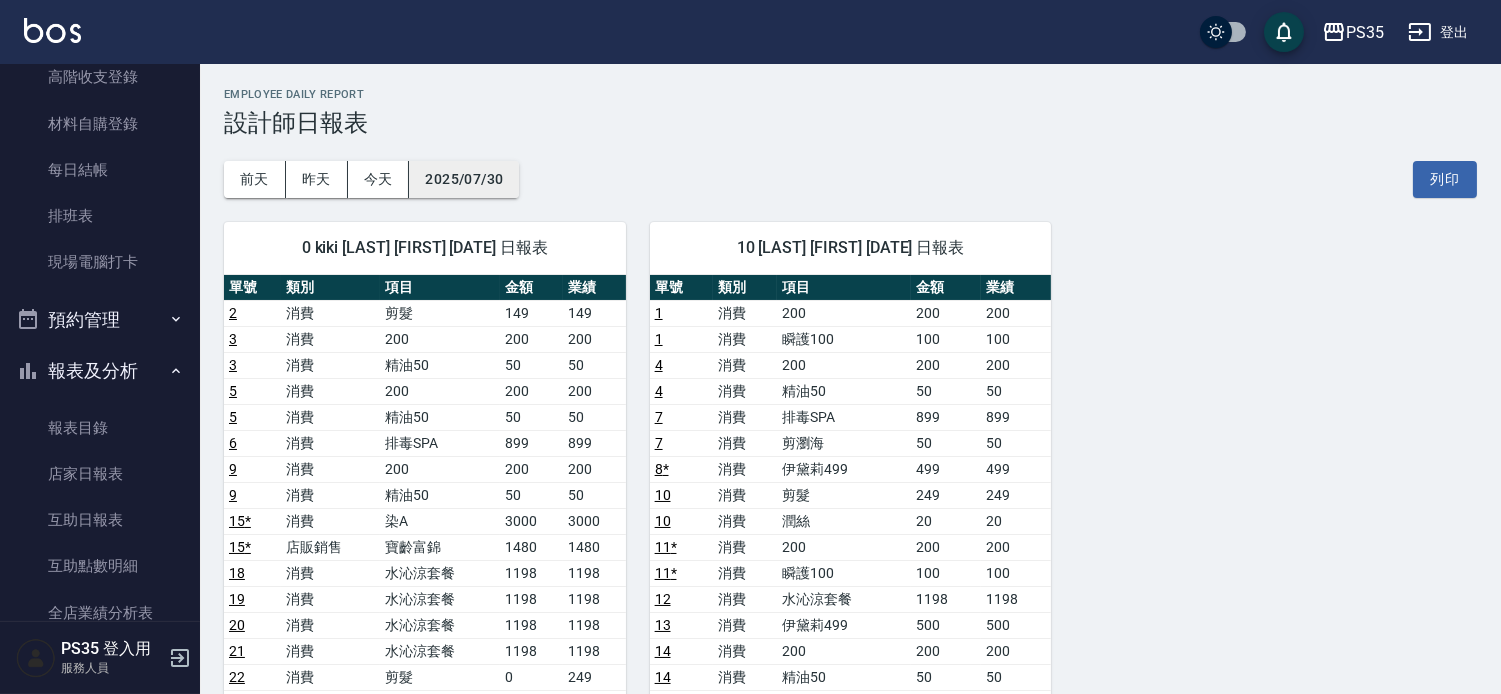 click on "2025/07/30" at bounding box center [464, 179] 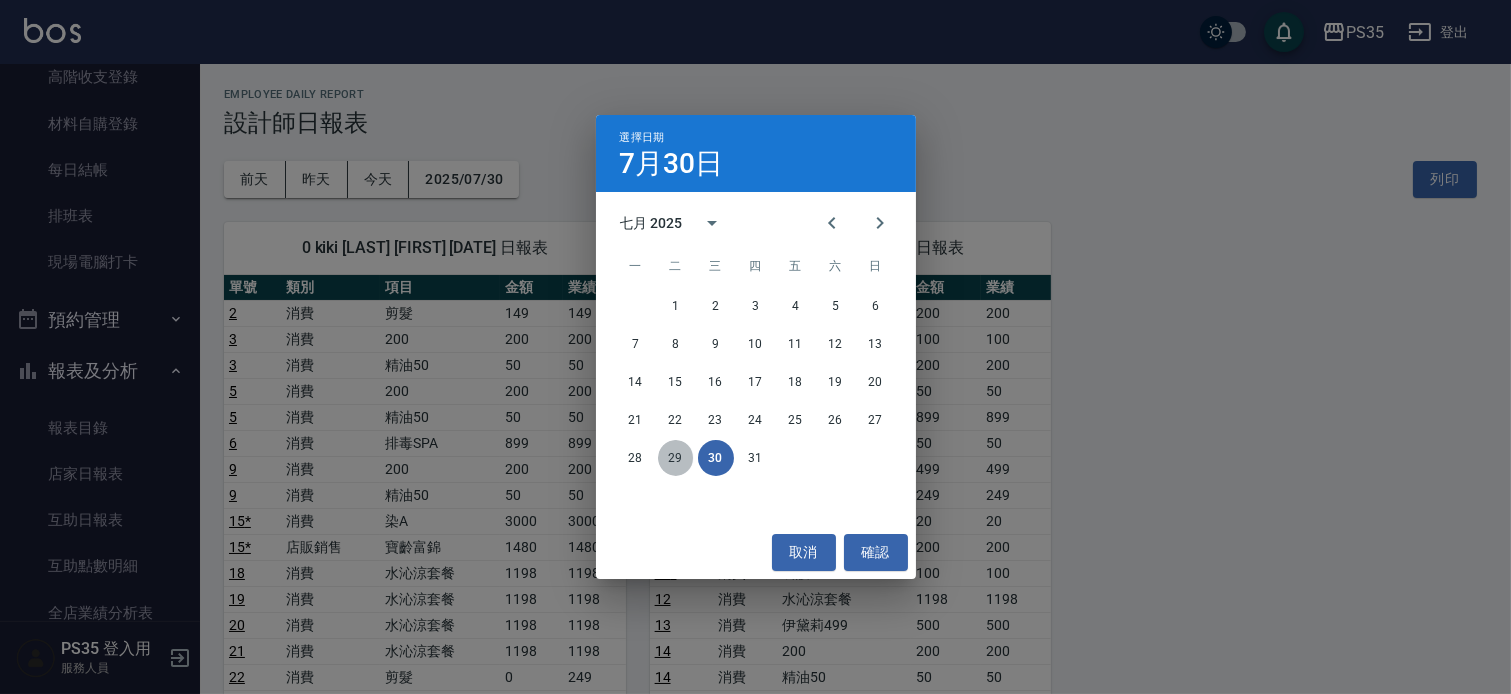 click on "29" at bounding box center (676, 458) 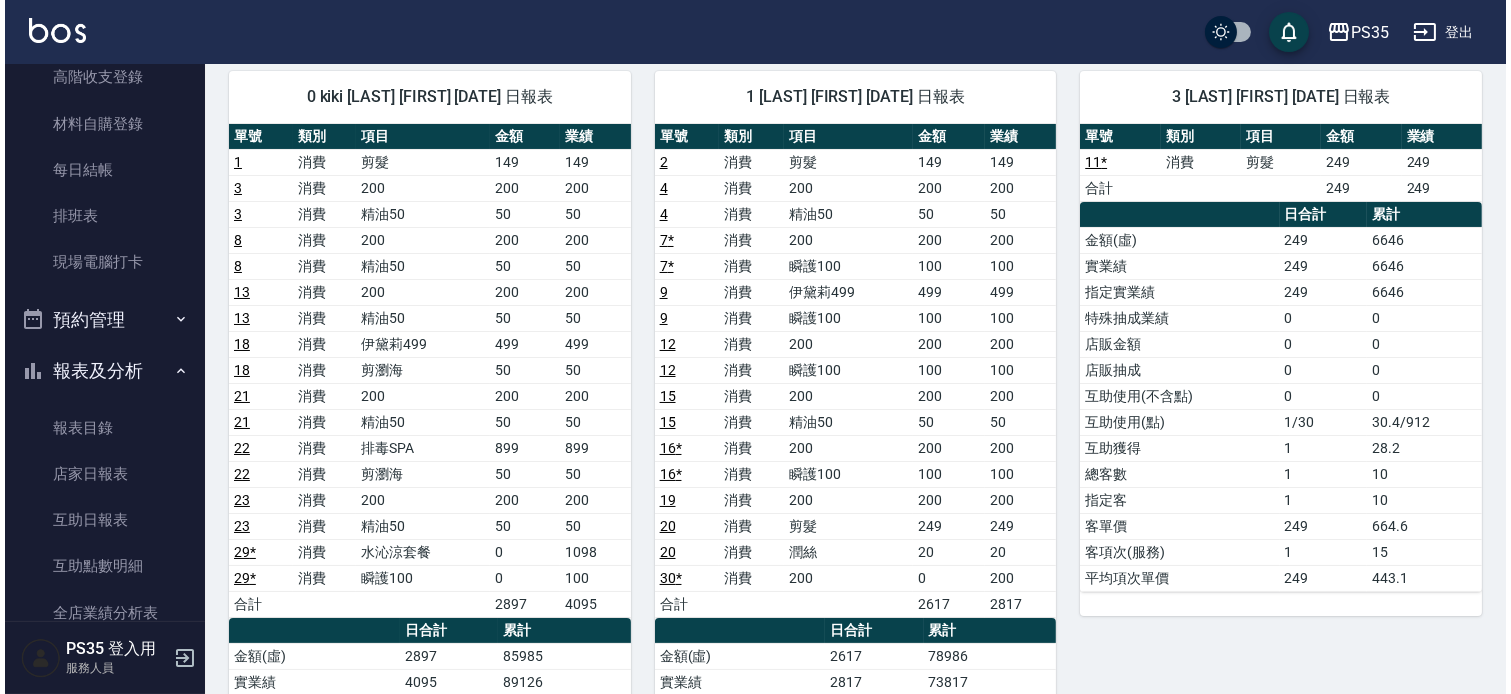 scroll, scrollTop: 0, scrollLeft: 0, axis: both 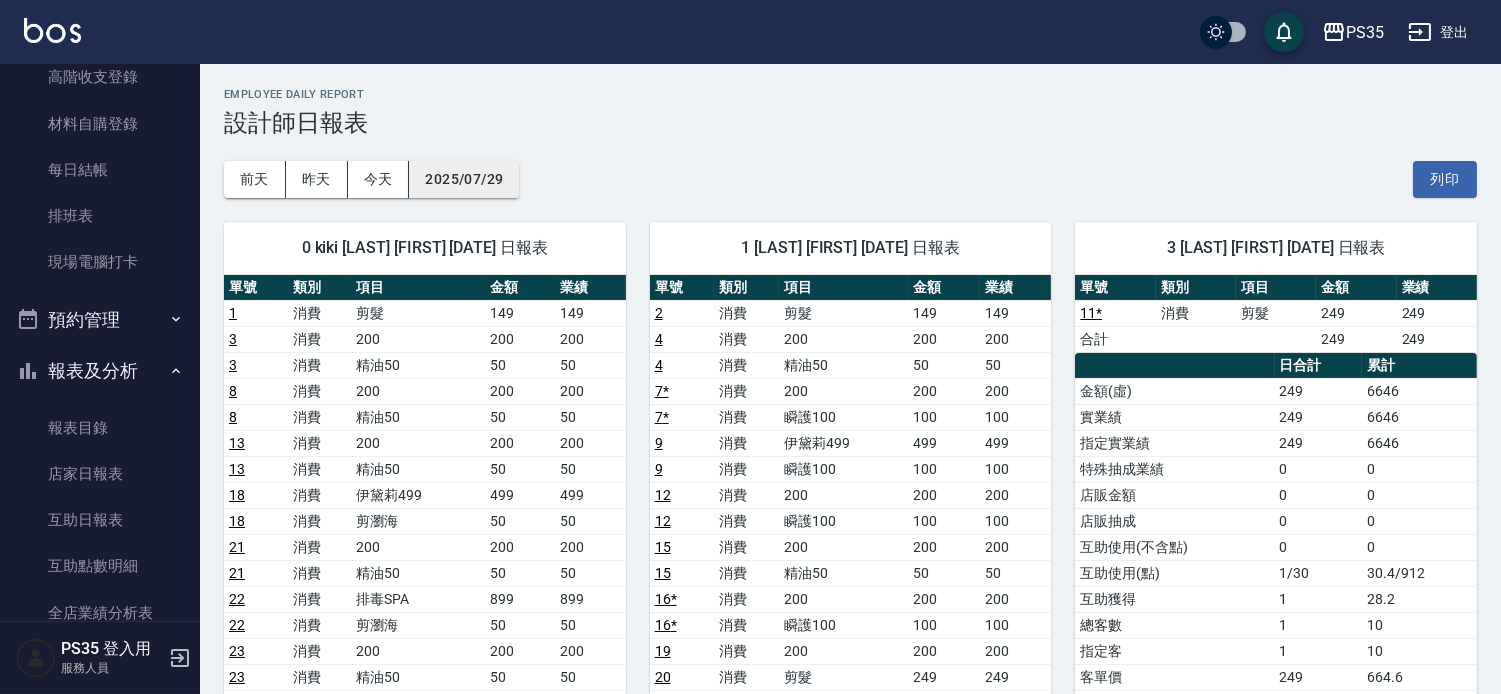 click on "2025/07/29" at bounding box center [464, 179] 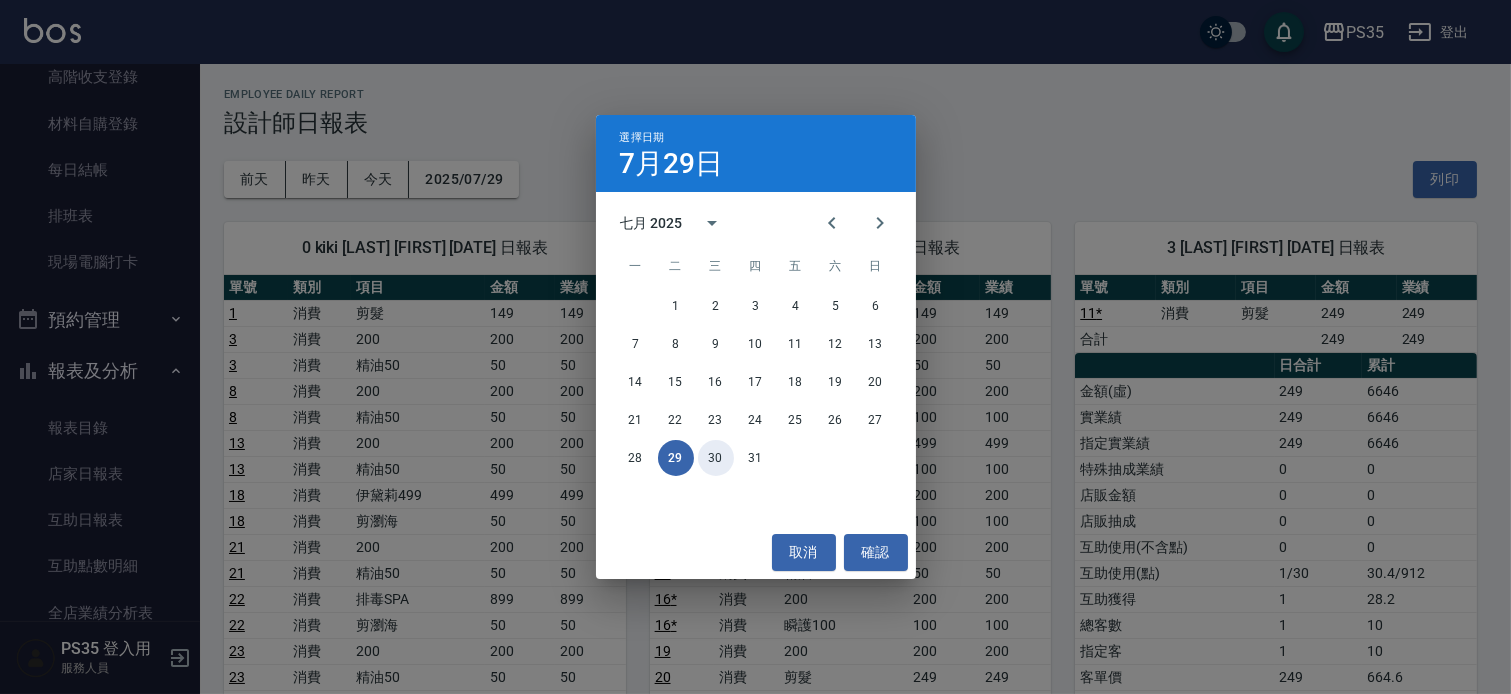 click on "30" at bounding box center [716, 458] 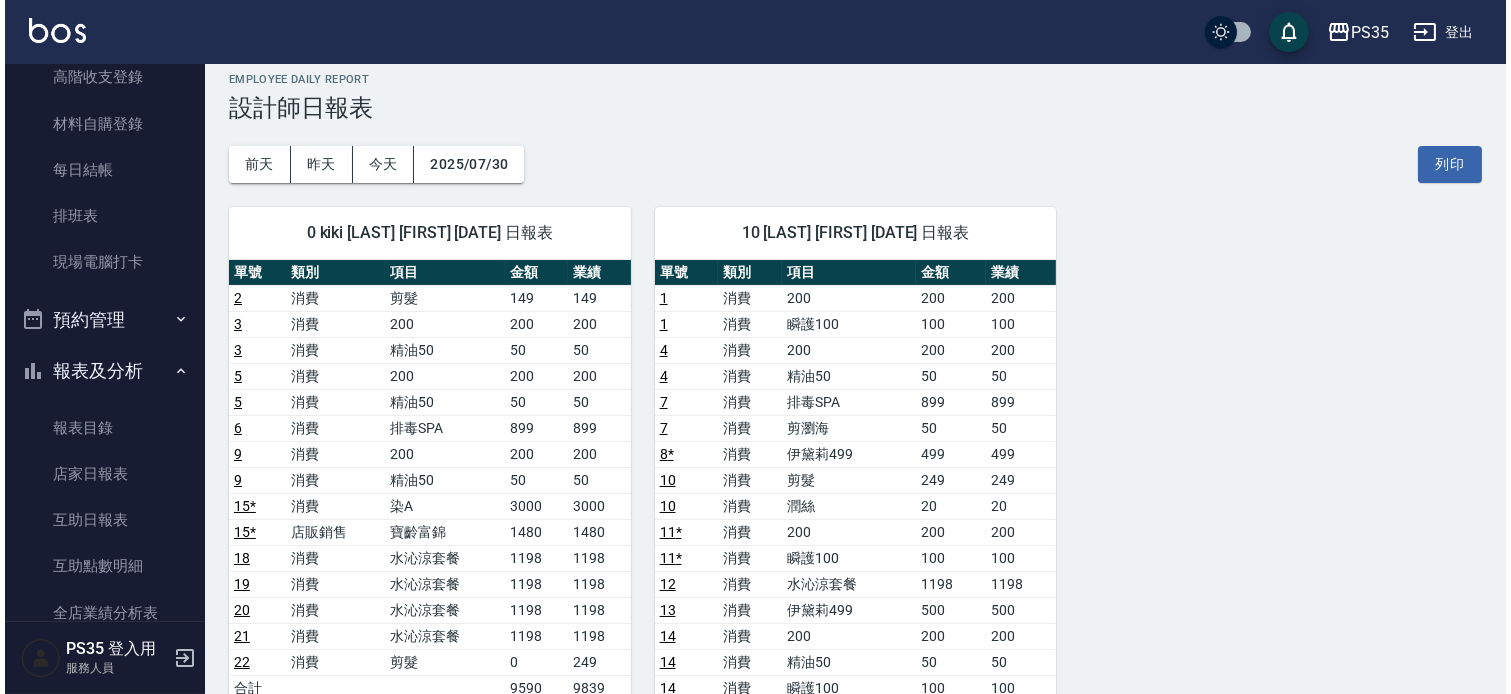 scroll, scrollTop: 0, scrollLeft: 0, axis: both 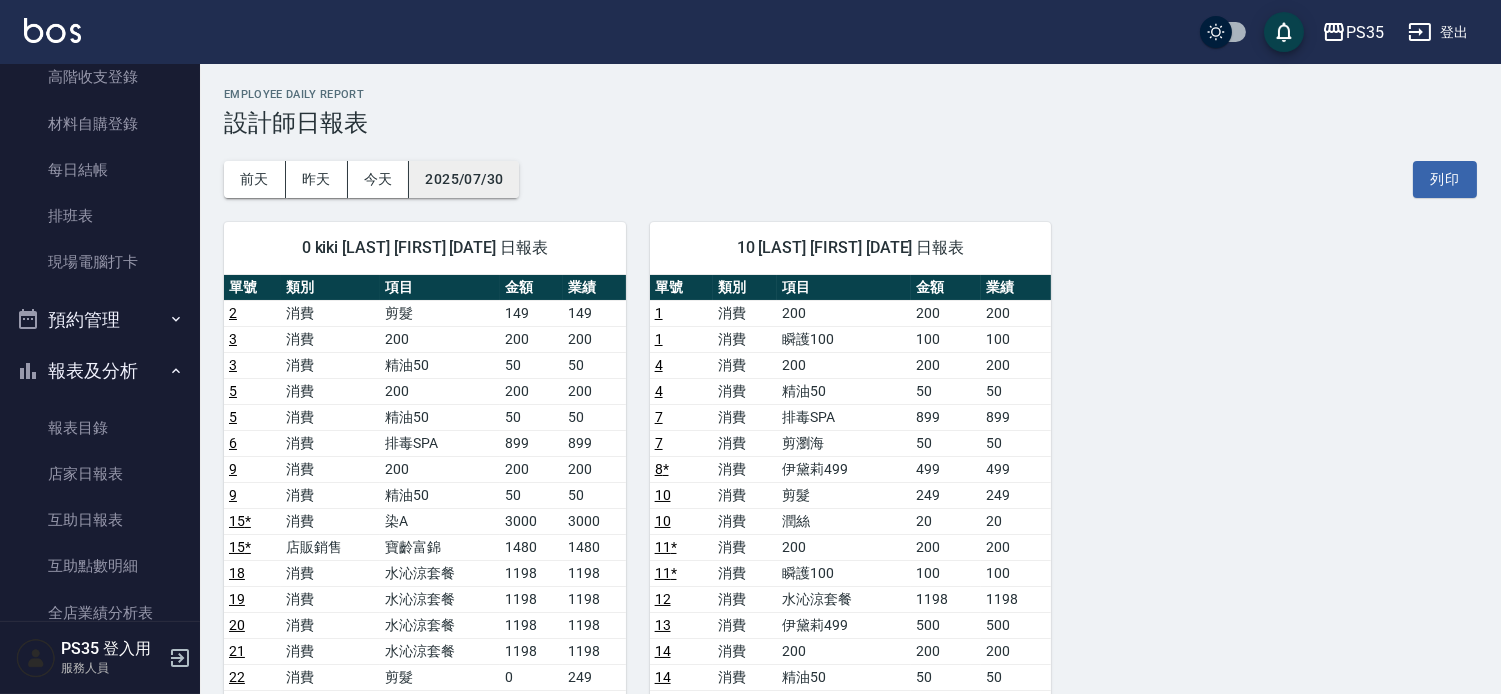 click on "2025/07/30" at bounding box center [464, 179] 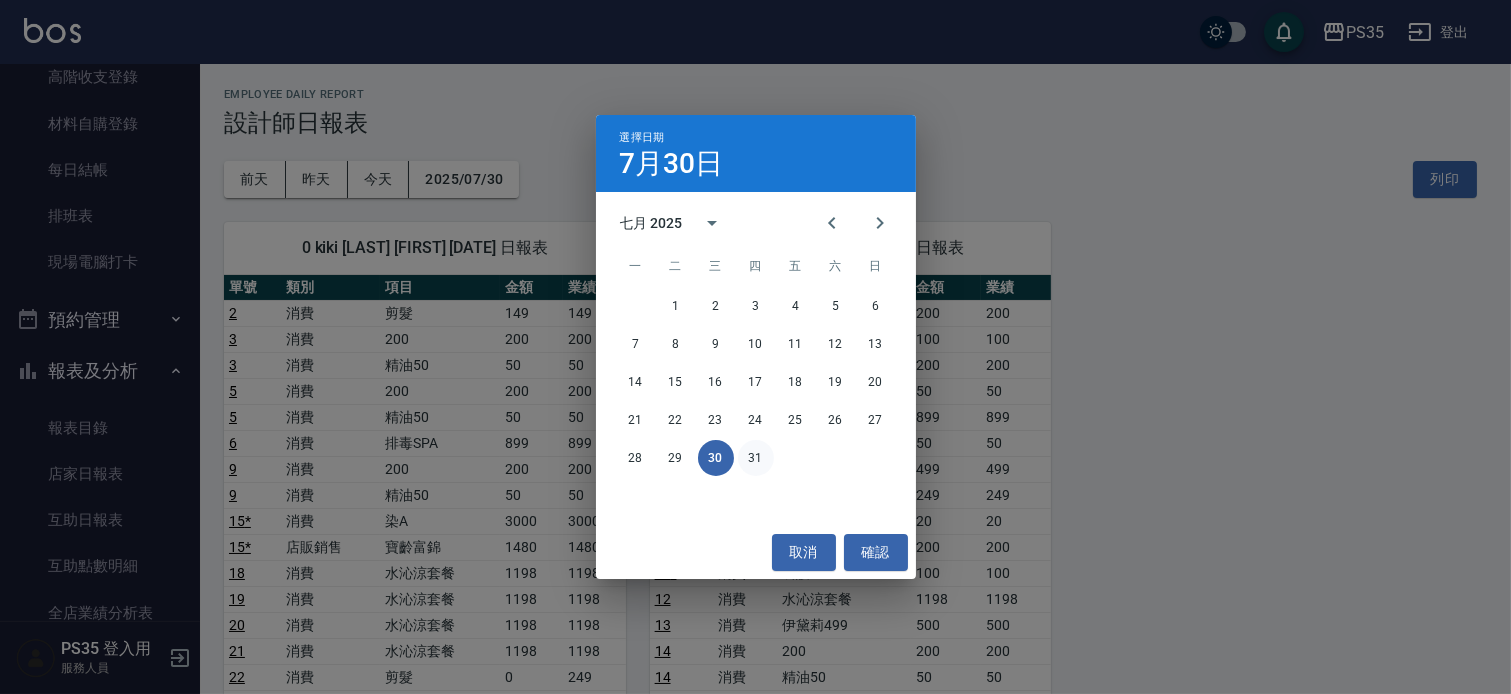 click on "31" at bounding box center [756, 458] 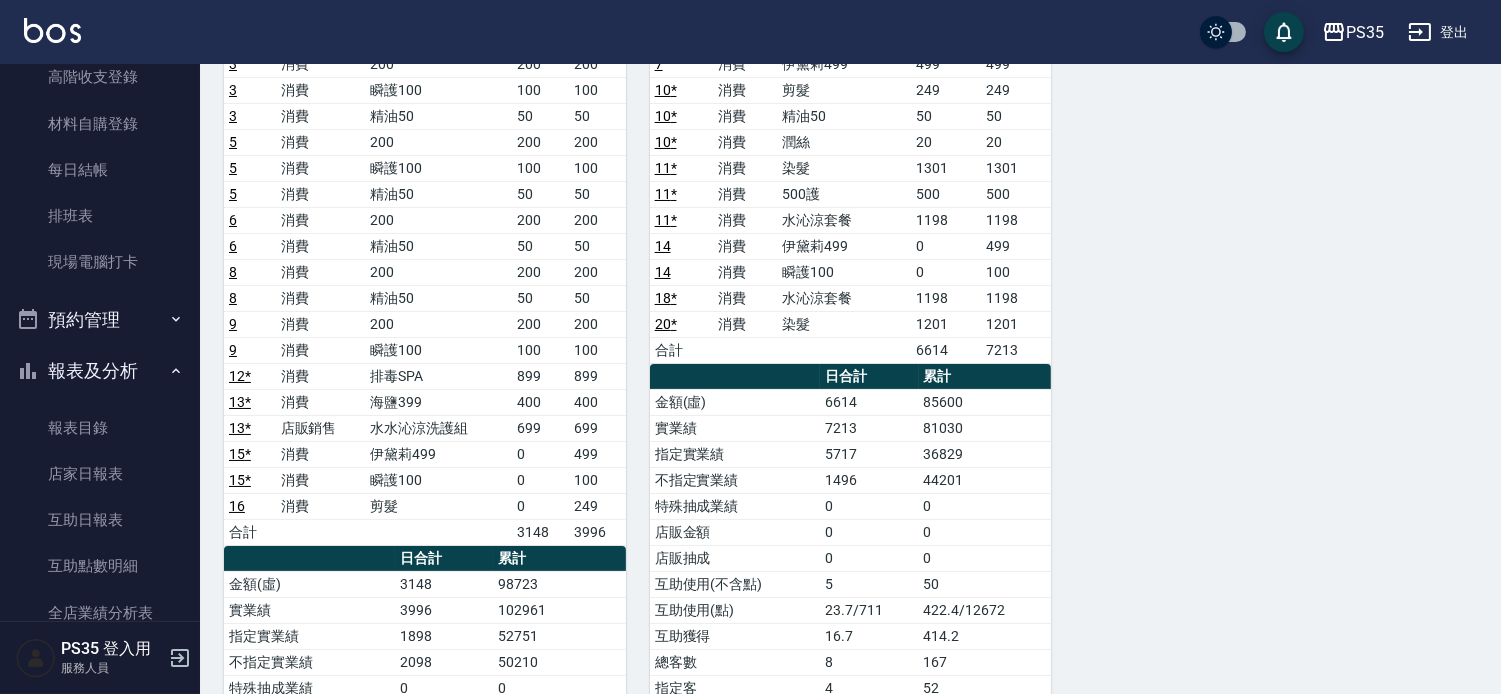 scroll, scrollTop: 333, scrollLeft: 0, axis: vertical 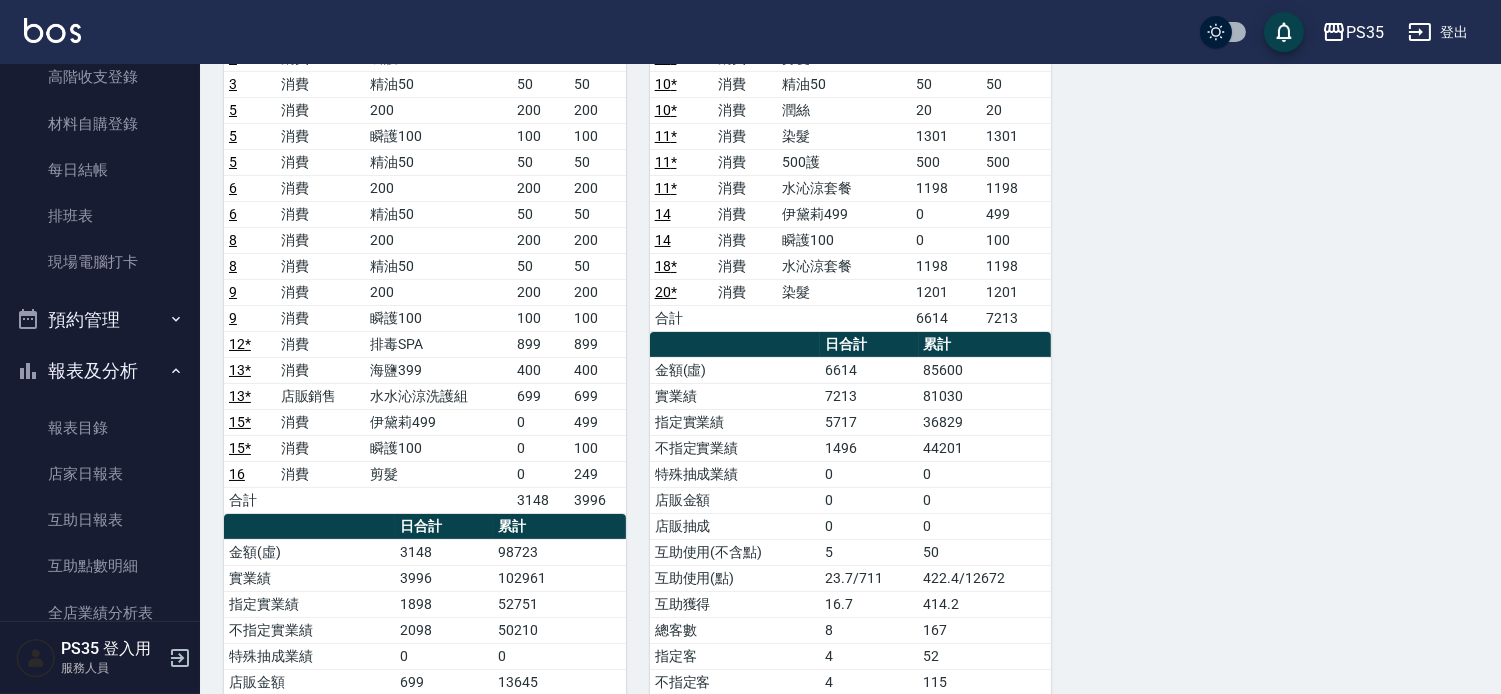 click on "0 kiki [LAST] [FIRST] [DATE] 單號 類別 項目 金額 業績 2 消費 剪髮 249 249 2 消費 瞬護100 100 100 3 消費 200 200 200 3 消費 瞬護100 100 100 3 消費 精油50 50 50 5 消費 200 200 200 5 消費 瞬護100 100 100 5 消費 精油50 50 50 6 消費 200 200 200 6 消費 精油50 50 50 8 消費 200 200 200 8 消費 精油50 50 50 9 消費 200 200 200 9 消費 瞬護100 100 100 12 * 消費 排毒SPA 899 899 13 * 消費 海鹽399 400 400 13 * 店販銷售 水水沁涼洗護組 699 699 15 * 消費 伊黛莉499 0 499 15 * 消費 瞬護100 0 100 16 消費 剪髮 0 249 合計 3148 3996 日合計 累計 金額(虛) 3148 98723 實業績 3996 102961 指定實業績 1898 52751 不指定實業績 2098 50210 特殊抽成業績 0 0 店販金額 699 13645 店販抽成 175 3365 互助使用(不含點) 0 30 互助使用(點) 26.8/804 565.1/16953 互助獲得 25.8 574.8 總客數 10 210 指定客 3 90 不指定客 7 120 客單價 314.8 470.1 客項次(服務) 19 407 平均項次單價 165.7 242.6 1" at bounding box center [838, 422] 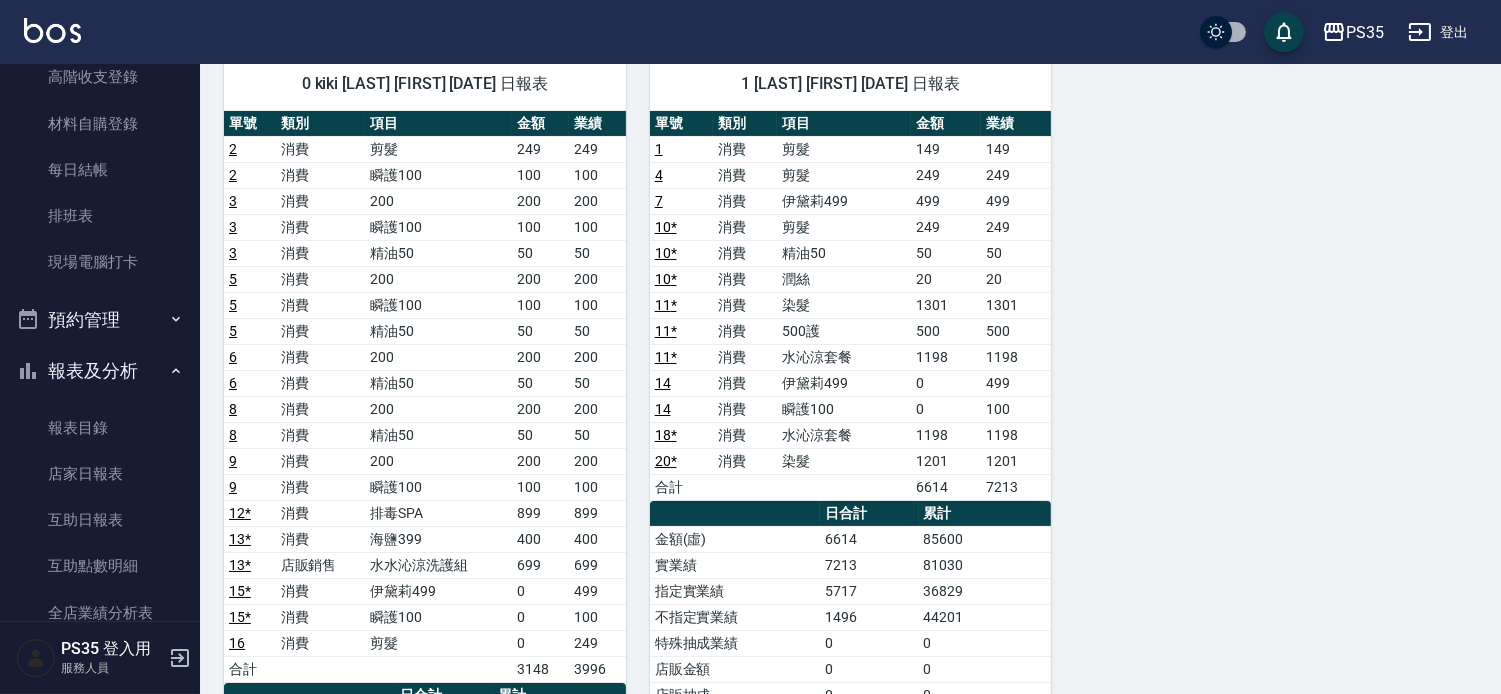 scroll, scrollTop: 0, scrollLeft: 0, axis: both 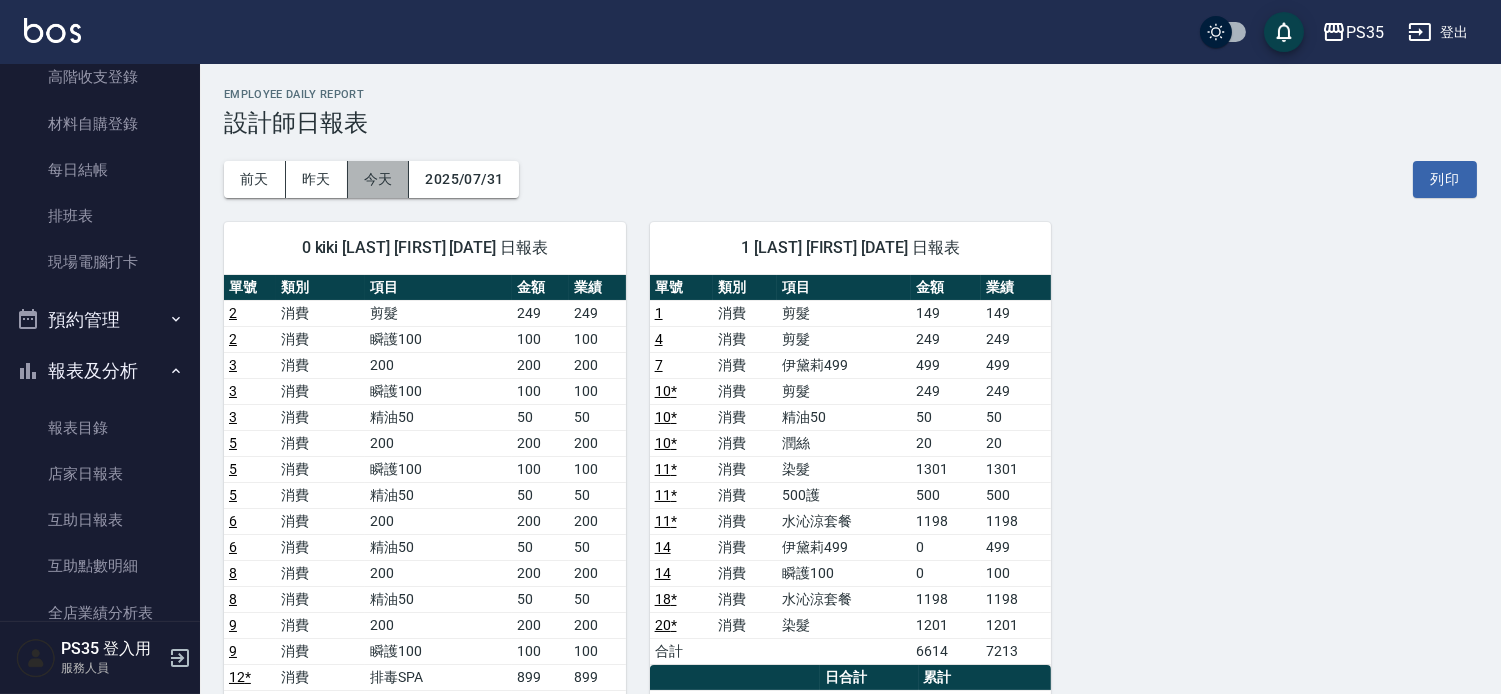 click on "今天" at bounding box center (379, 179) 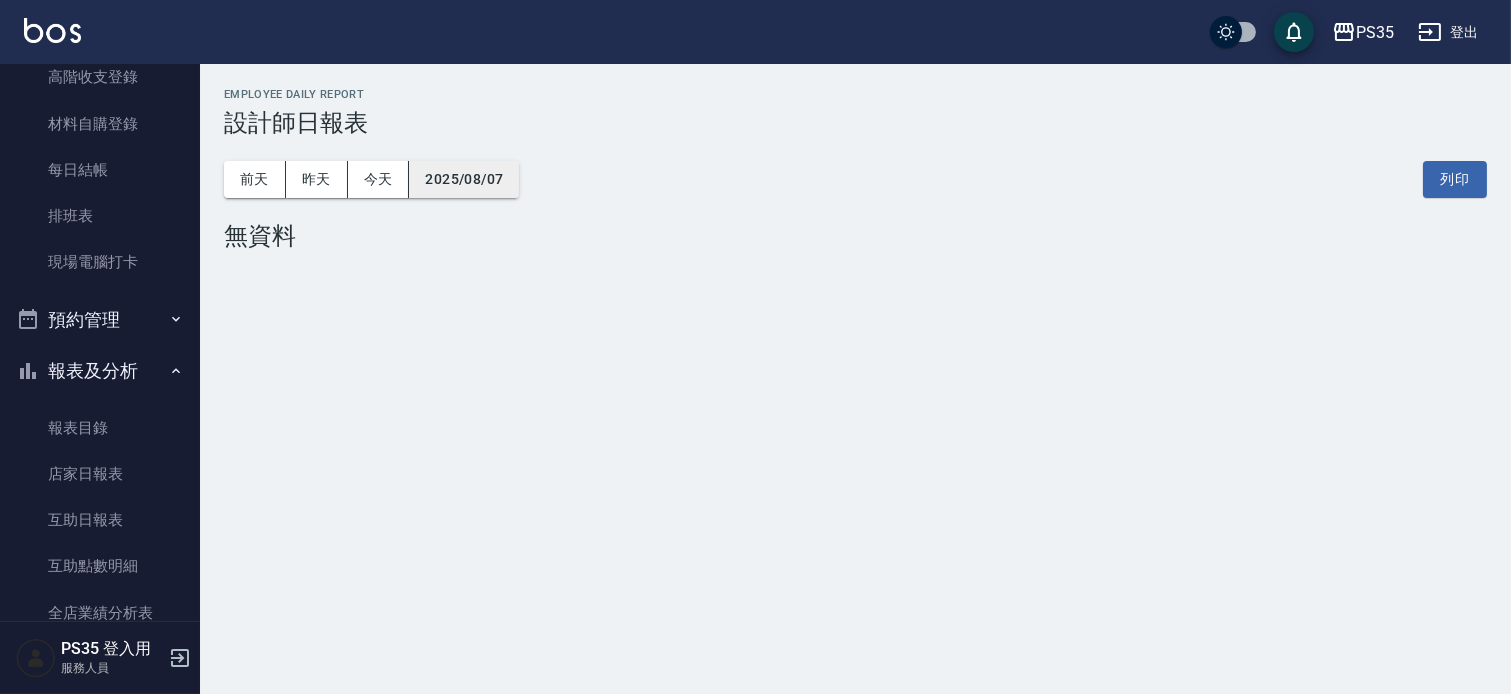 click on "2025/08/07" at bounding box center (464, 179) 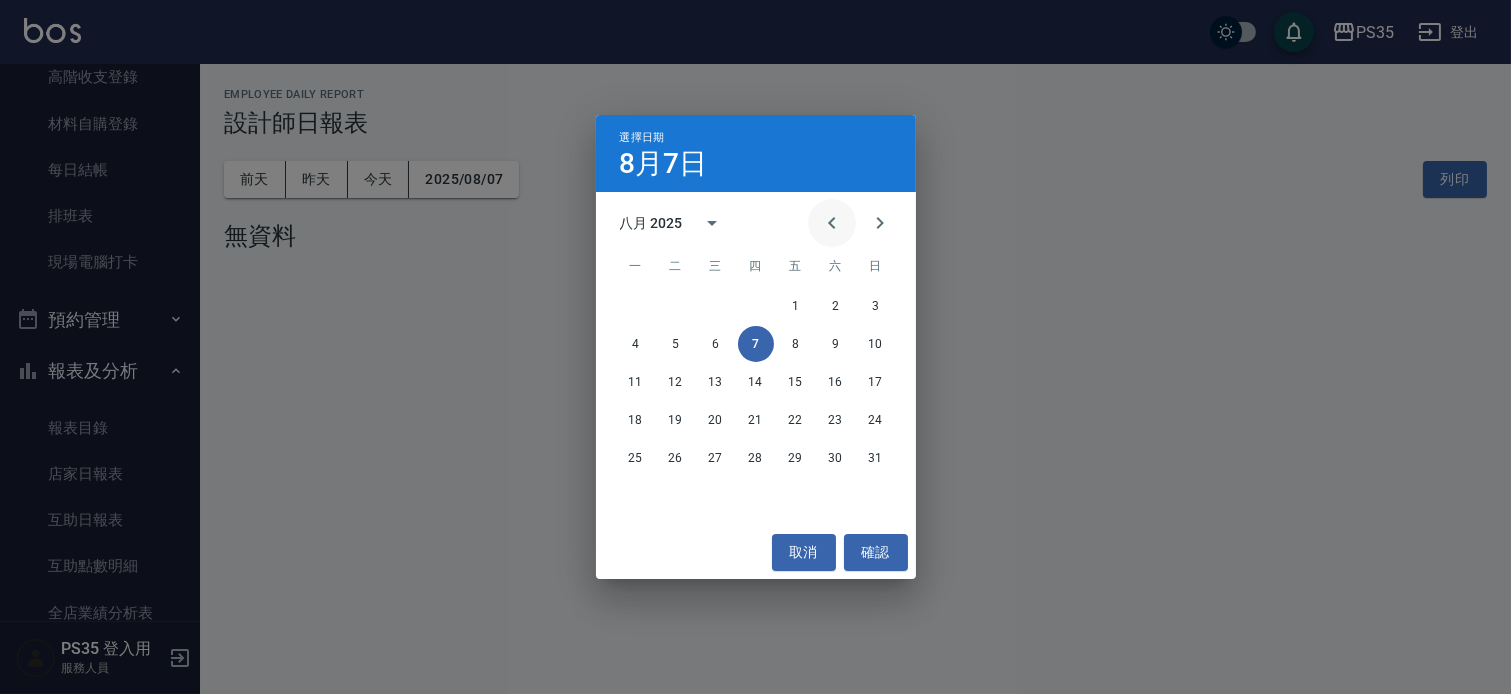 drag, startPoint x: 833, startPoint y: 225, endPoint x: 833, endPoint y: 238, distance: 13 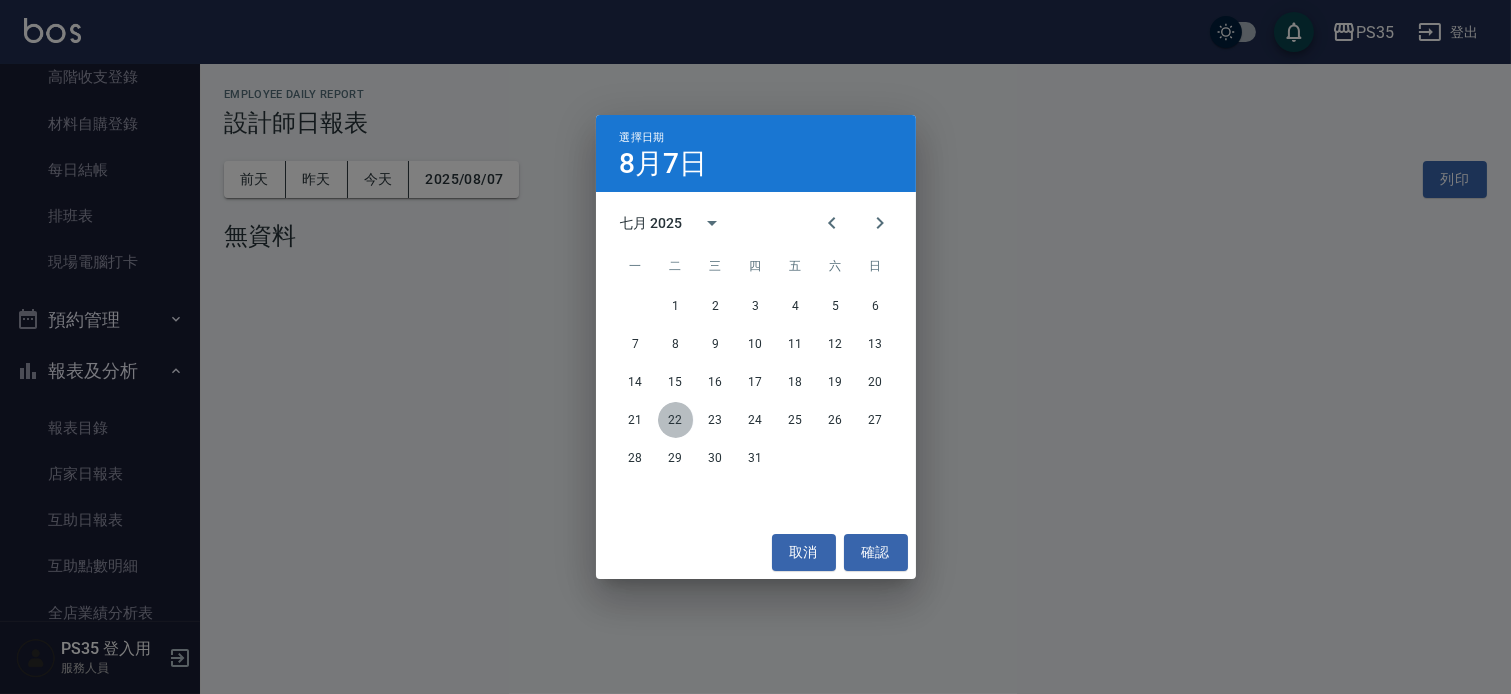 click on "22" at bounding box center [676, 420] 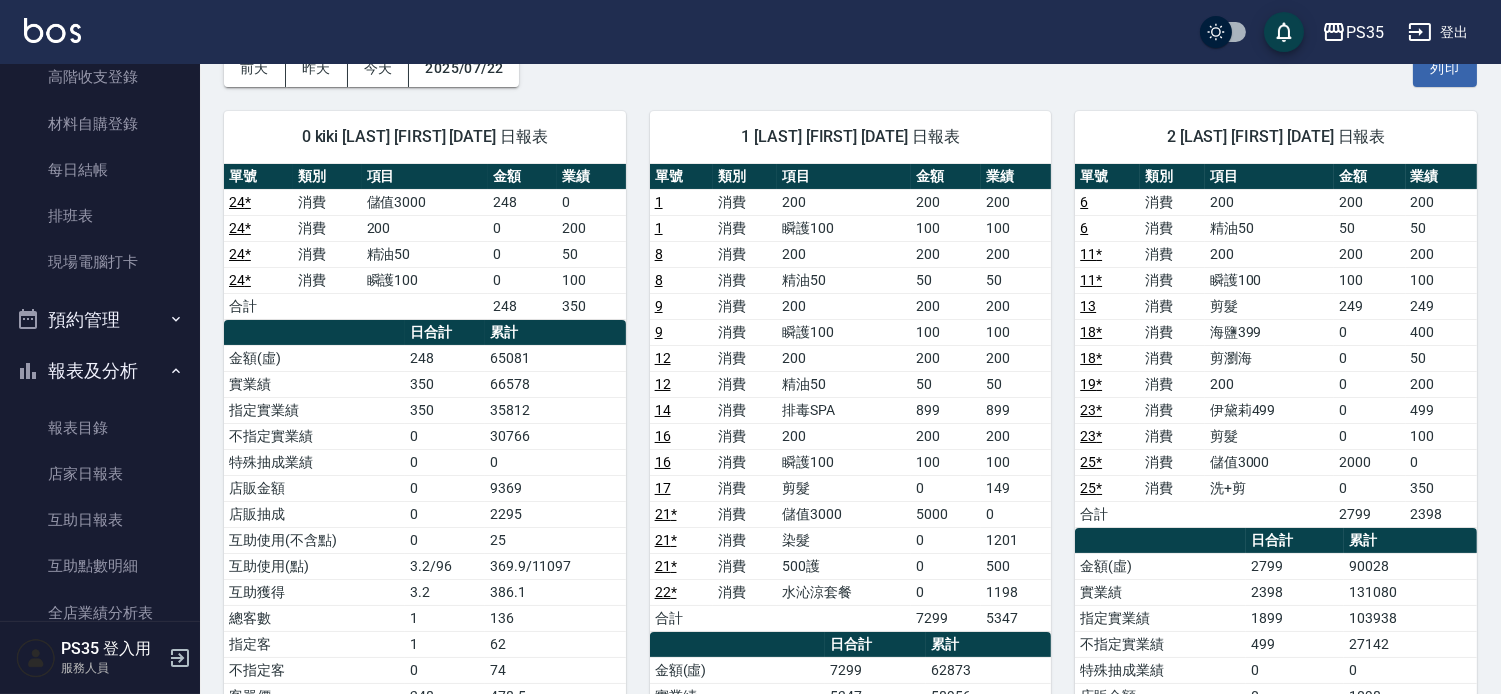 scroll, scrollTop: 0, scrollLeft: 0, axis: both 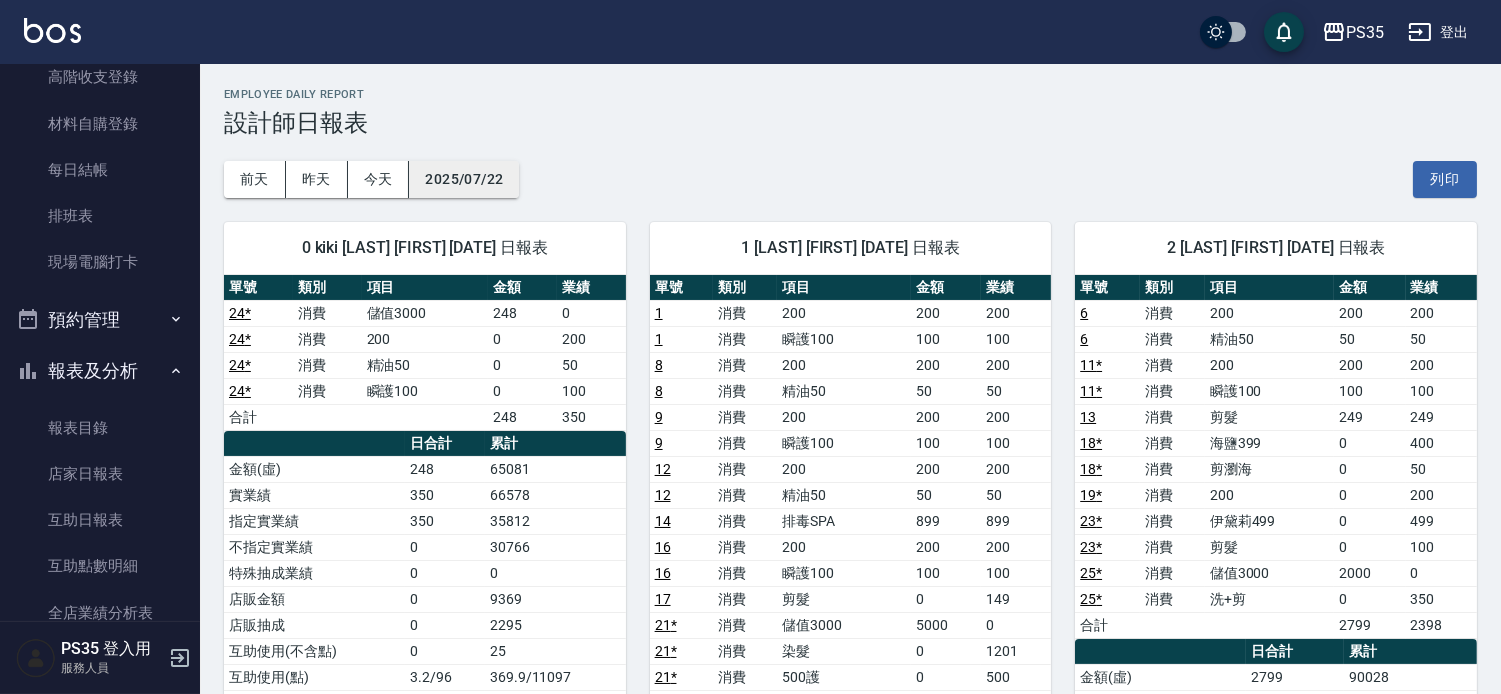 click on "2025/07/22" at bounding box center (464, 179) 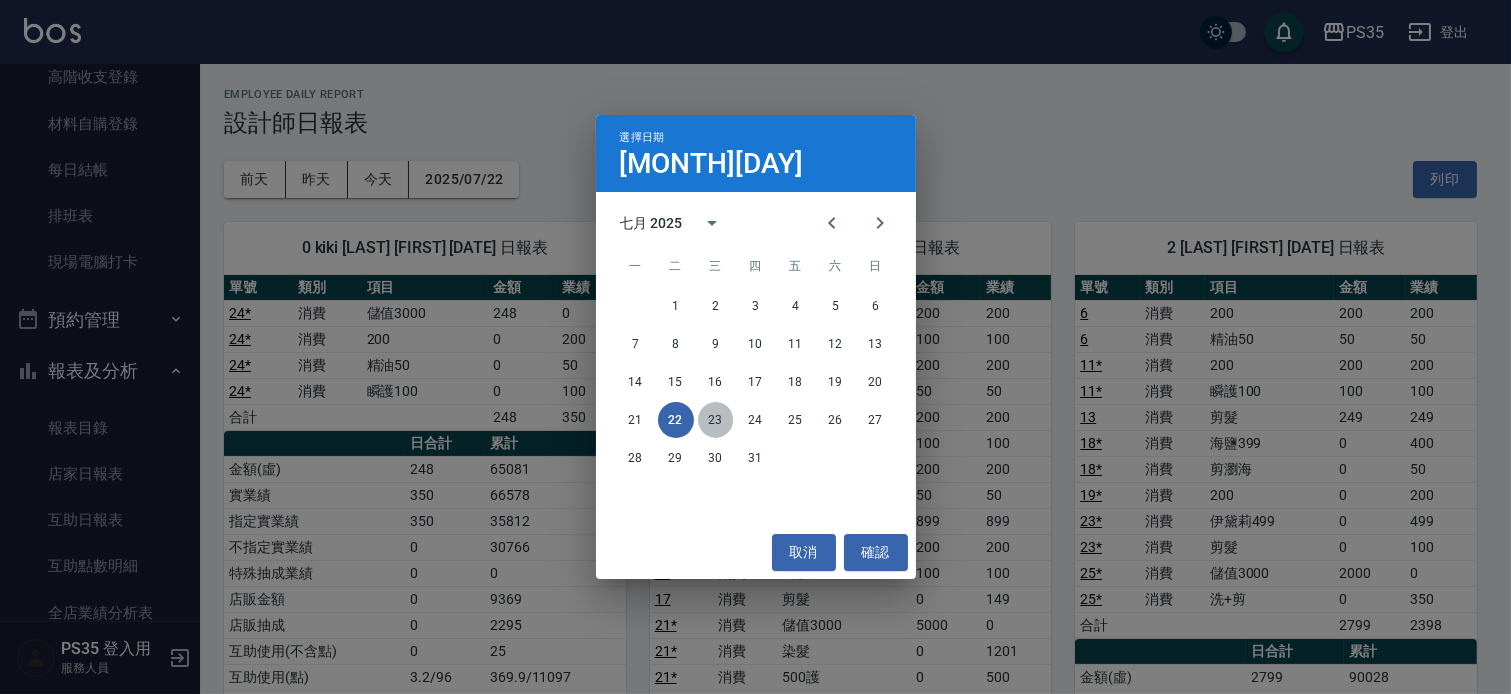 click on "23" at bounding box center [716, 420] 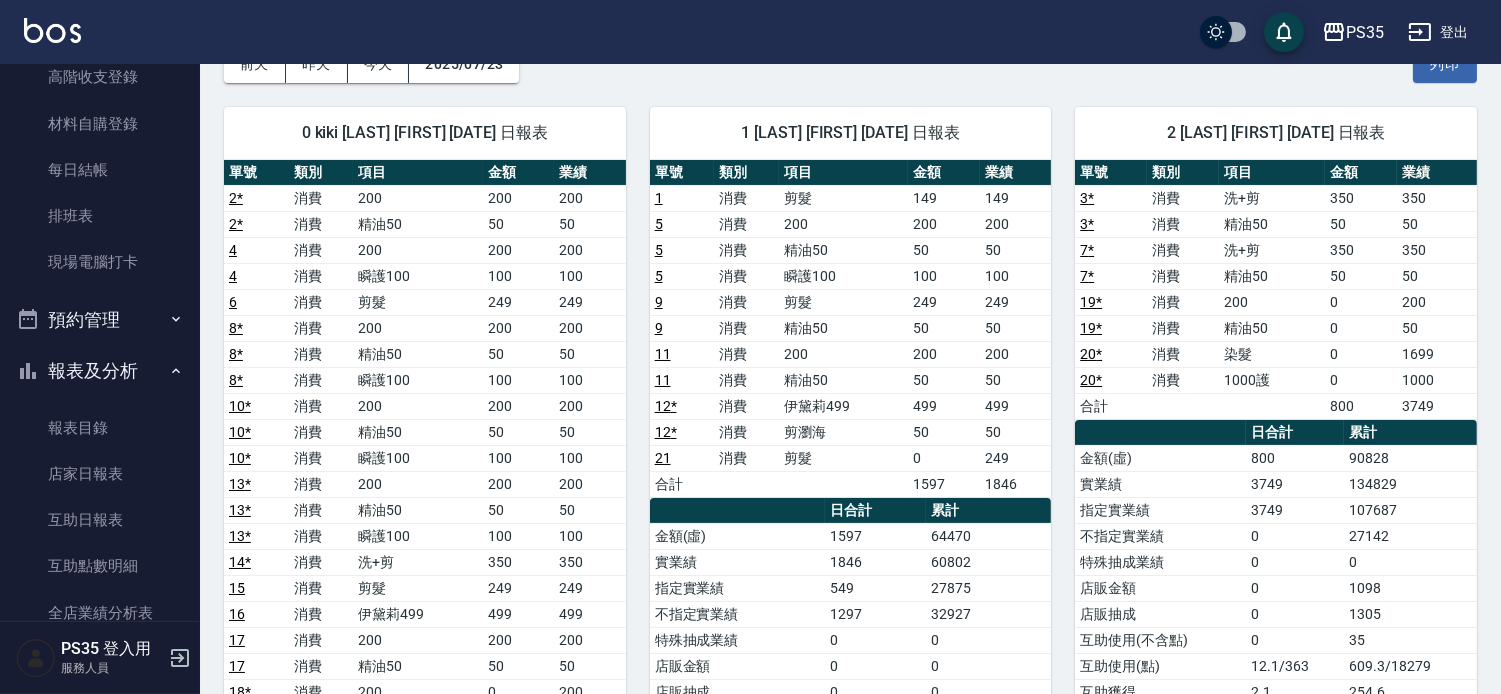 scroll, scrollTop: 111, scrollLeft: 0, axis: vertical 